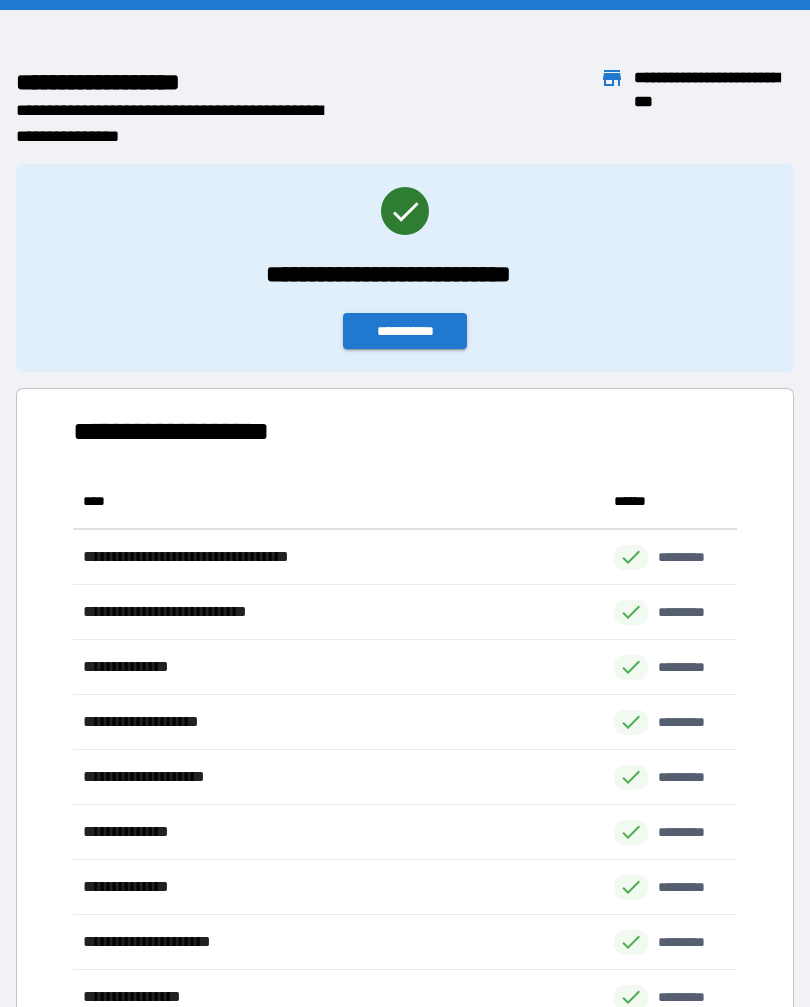 scroll, scrollTop: 34, scrollLeft: 0, axis: vertical 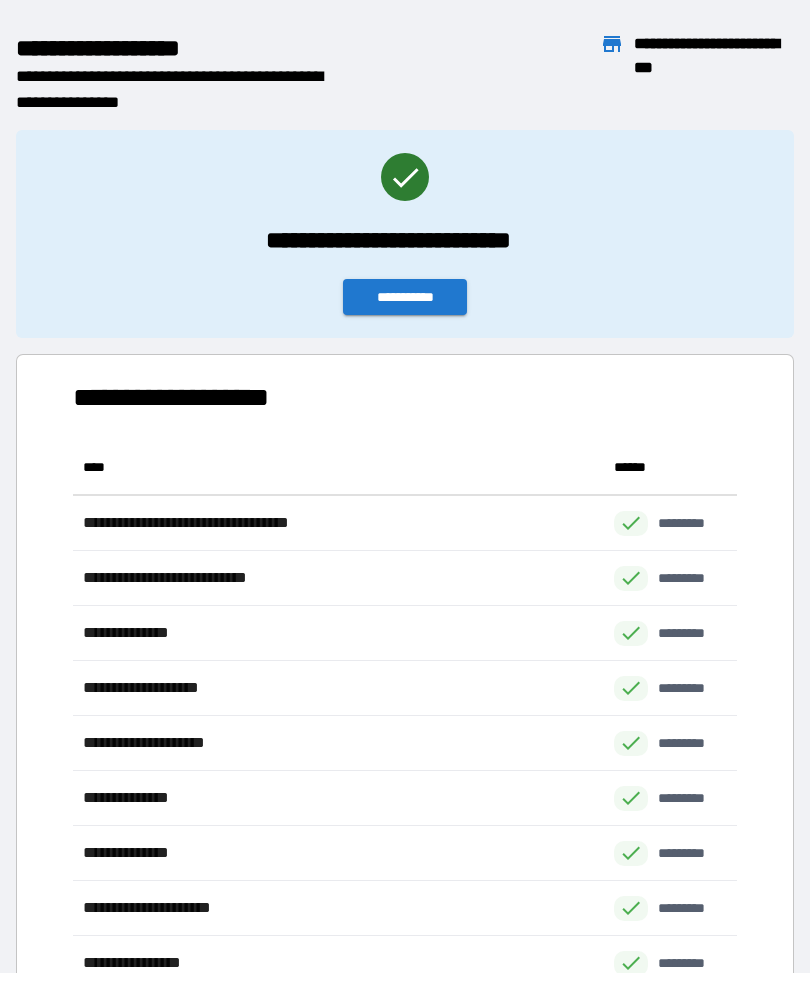 click on "**********" at bounding box center (405, 298) 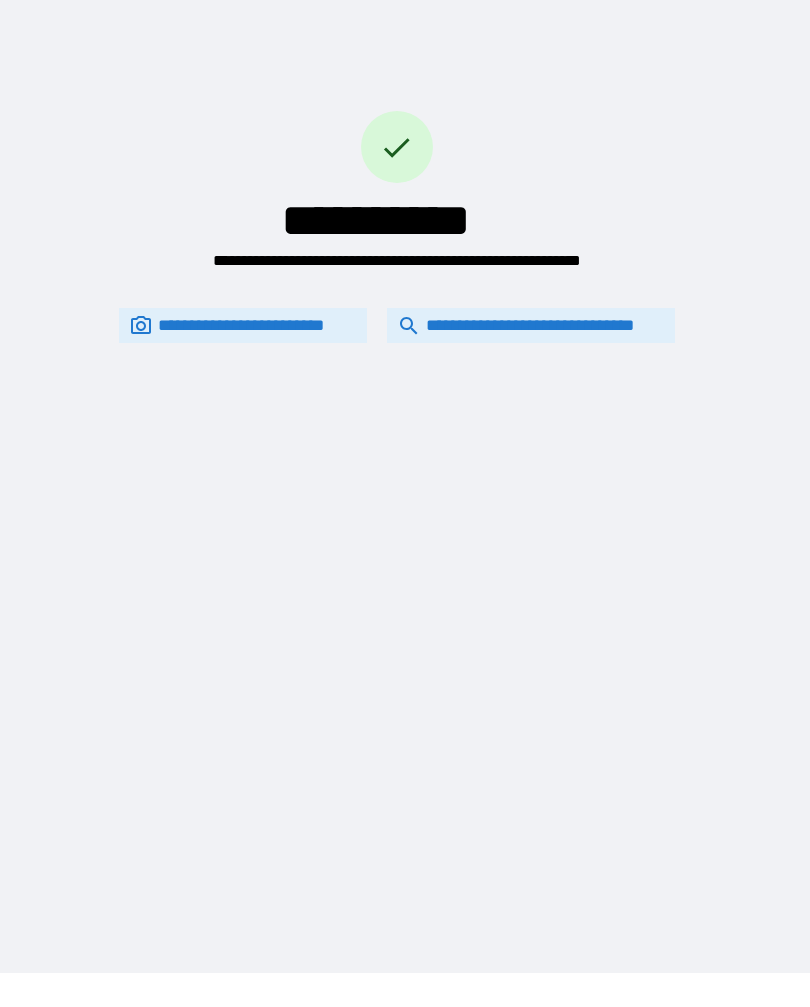 click on "**********" at bounding box center [531, 326] 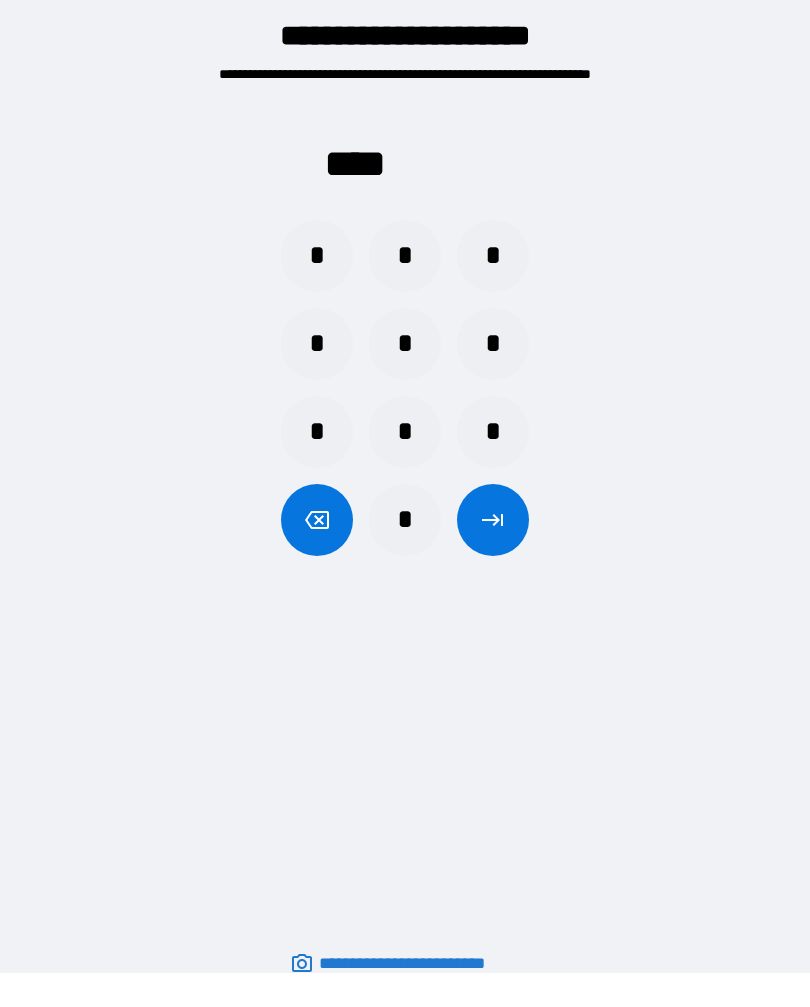 click on "*" at bounding box center [317, 257] 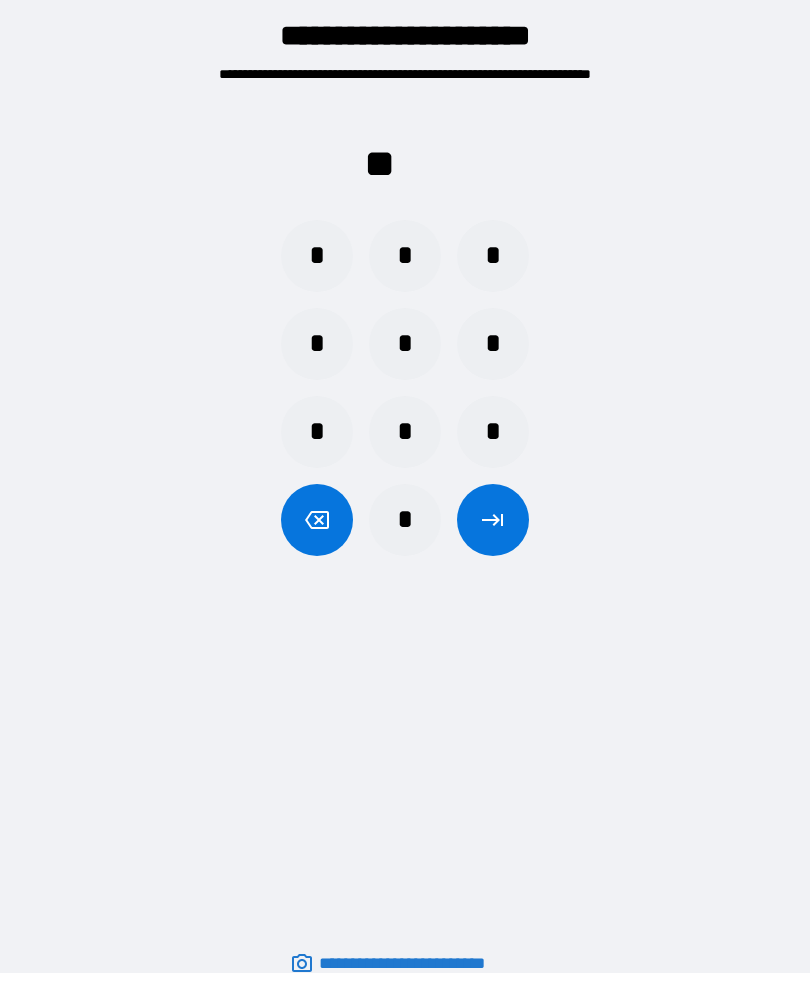 click on "*" at bounding box center (317, 257) 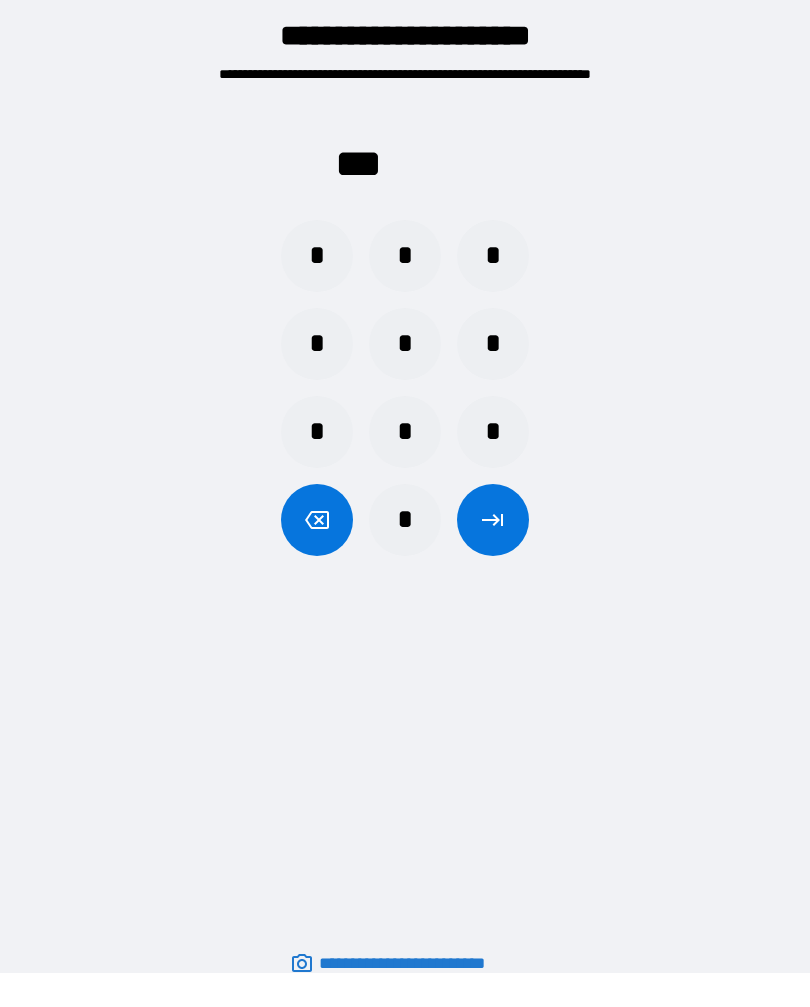 click on "*" at bounding box center [493, 345] 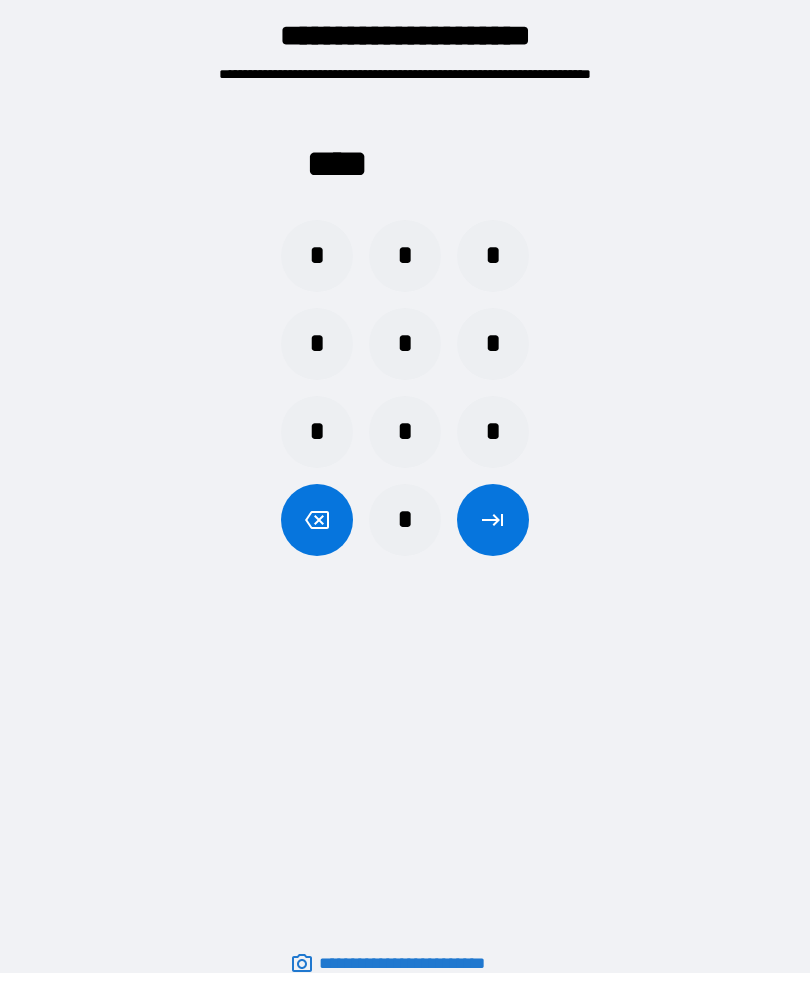 click at bounding box center (493, 521) 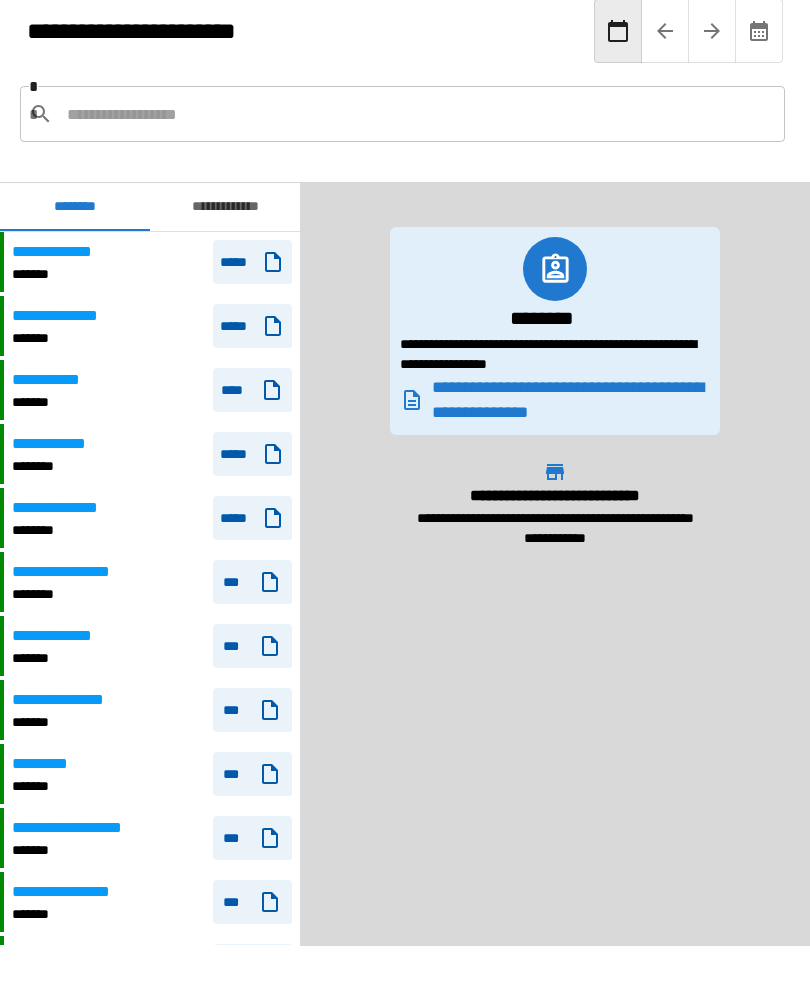 scroll, scrollTop: 18, scrollLeft: 0, axis: vertical 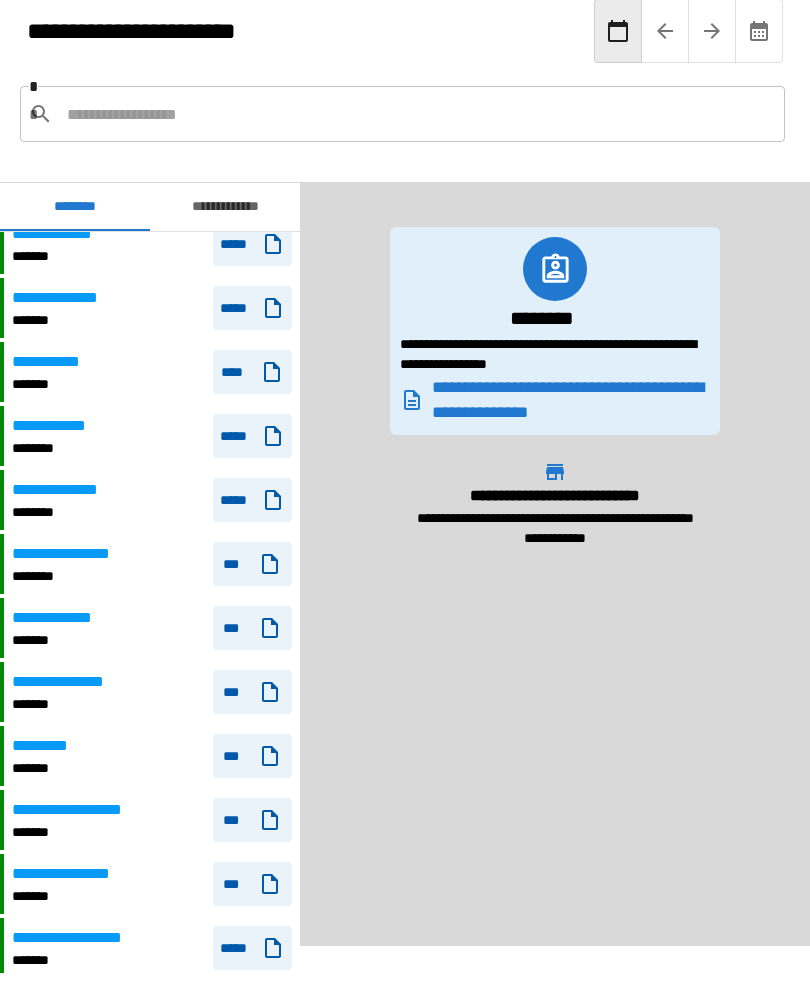 click on "**********" at bounding box center (75, 555) 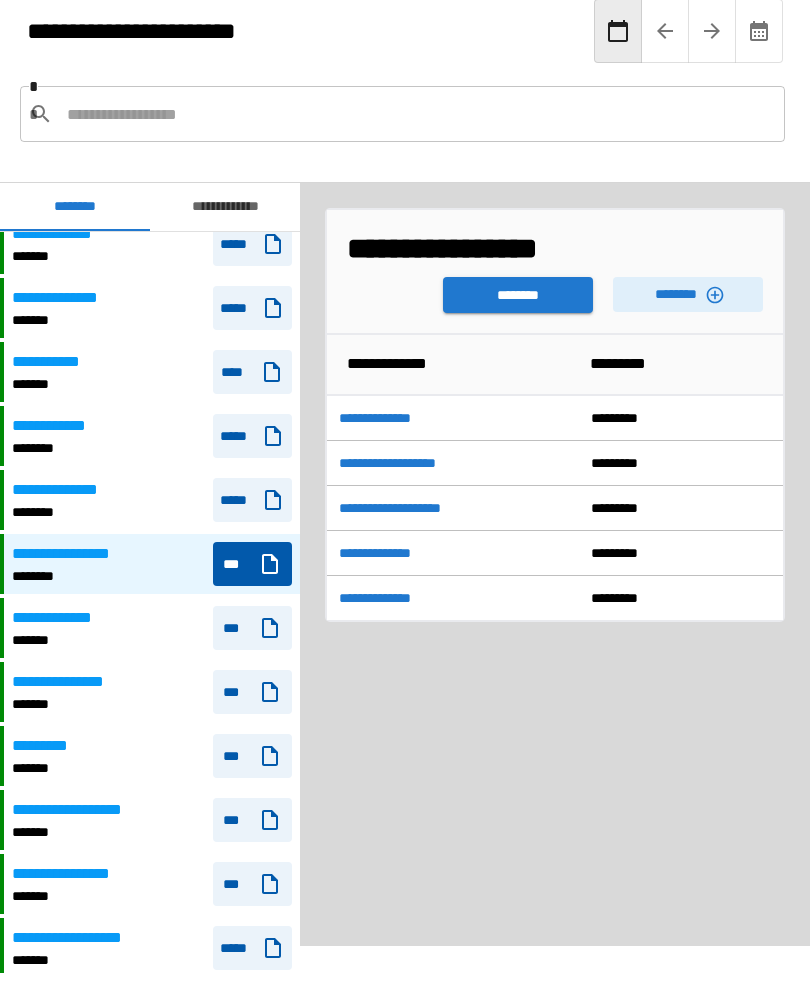 click on "******** ********" at bounding box center (555, 291) 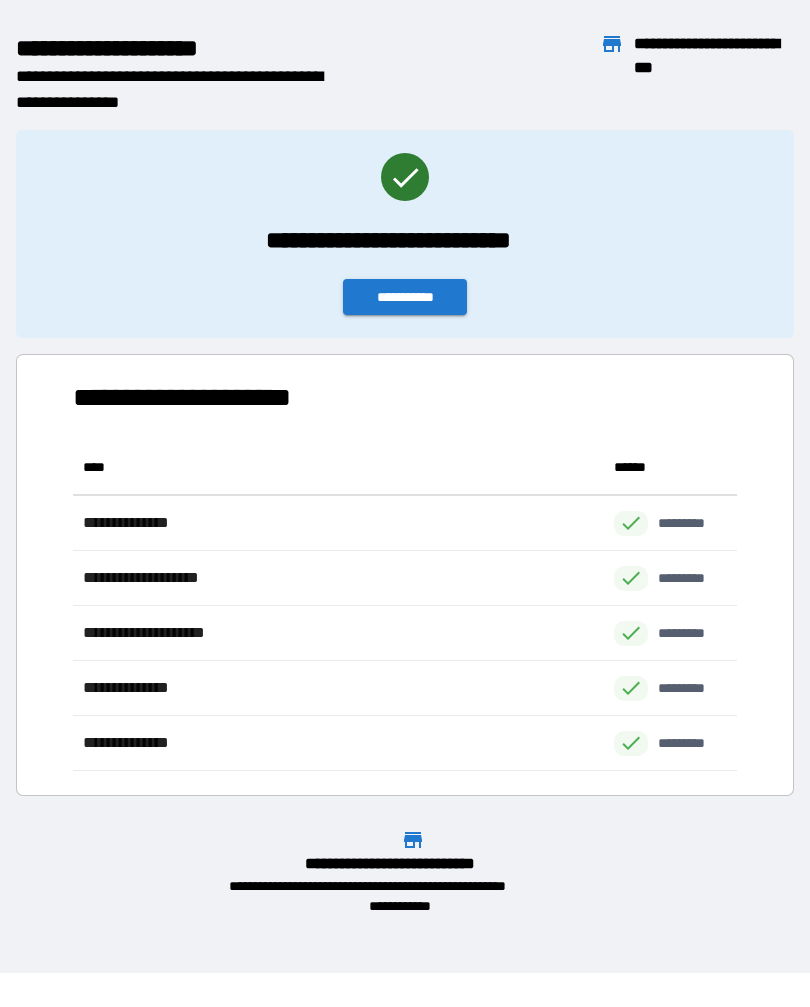 scroll, scrollTop: 1, scrollLeft: 1, axis: both 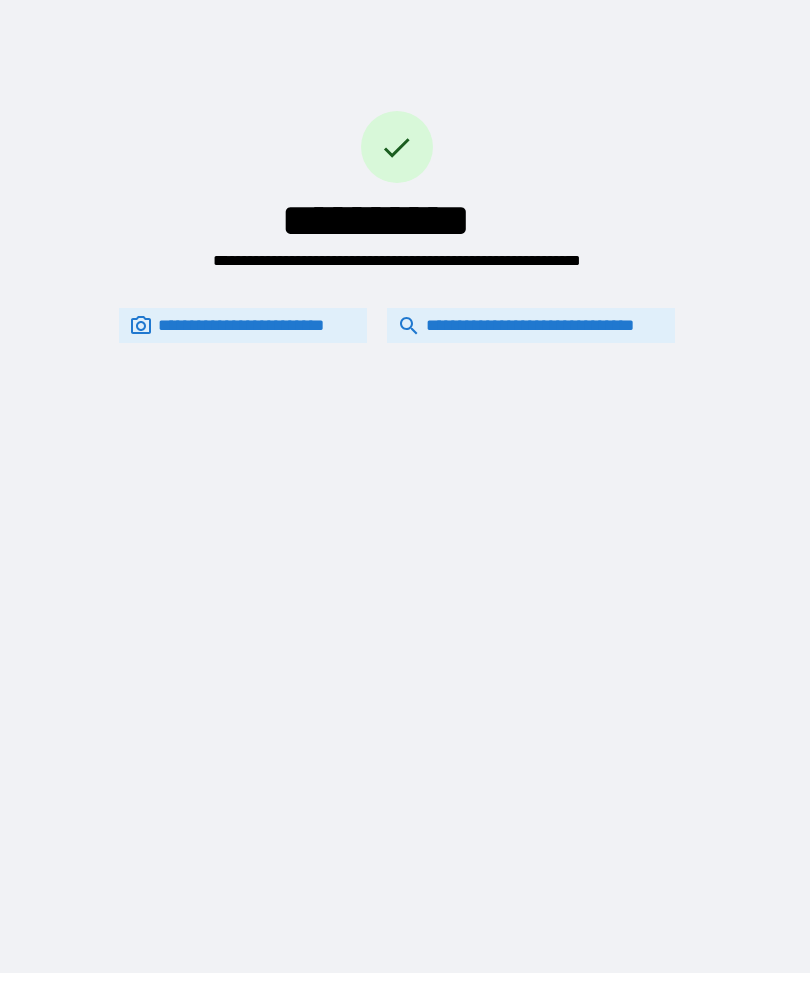 click on "**********" at bounding box center (531, 326) 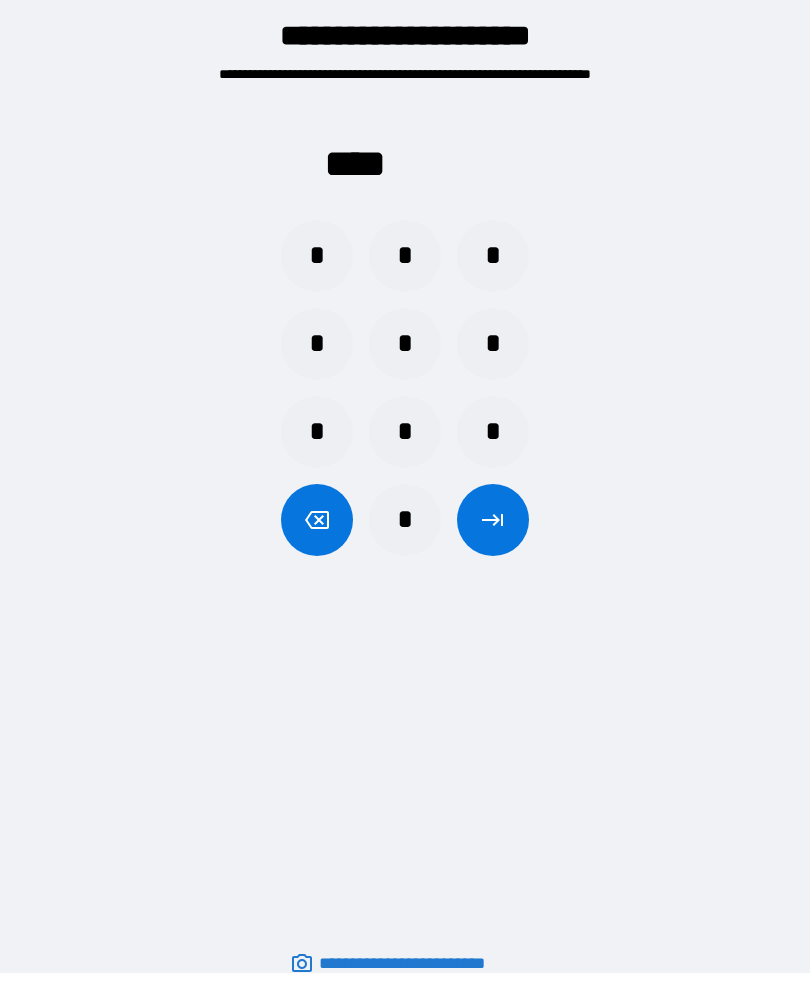 click on "*" at bounding box center [317, 257] 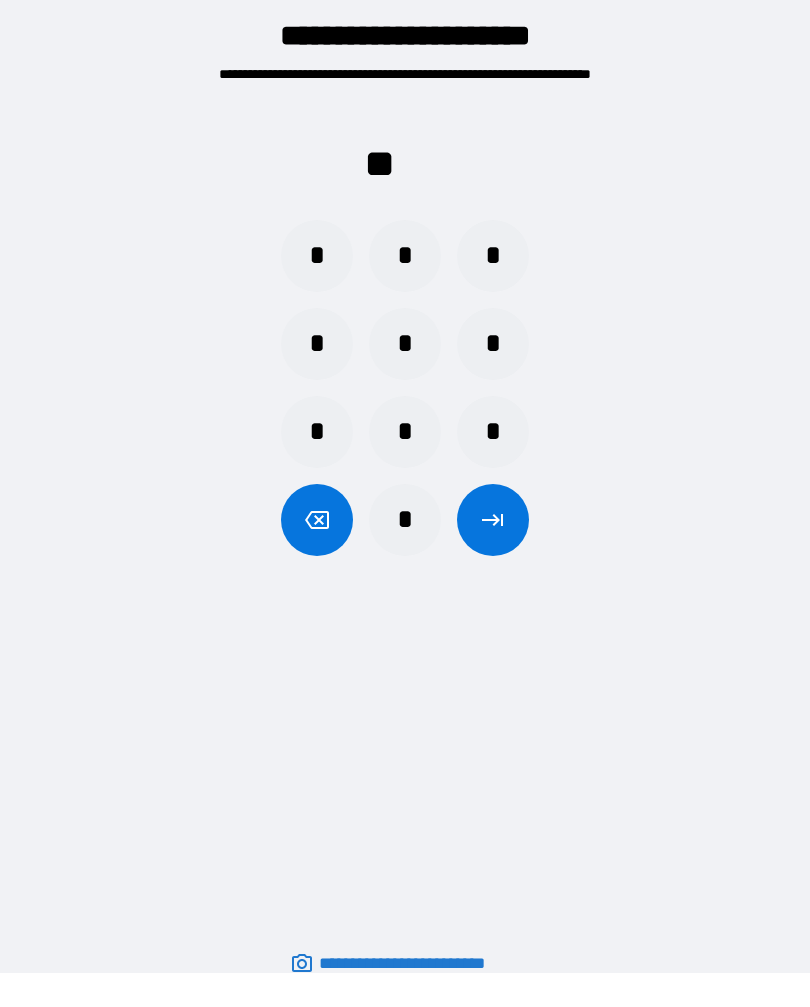 click on "*" at bounding box center [317, 257] 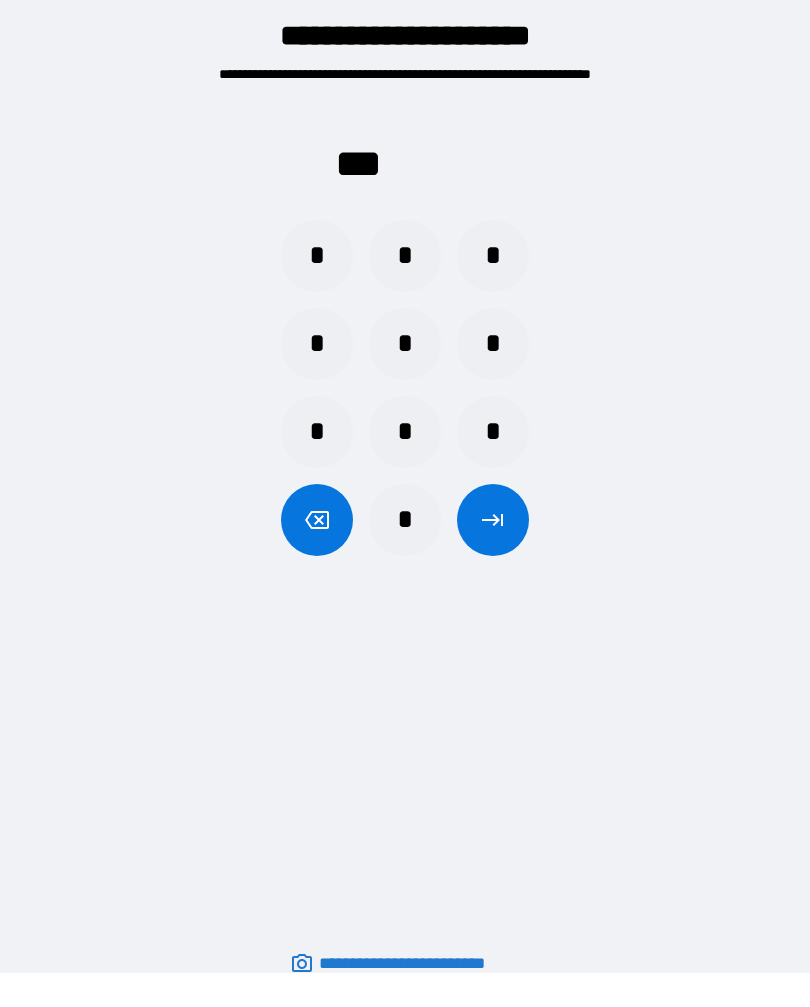 click on "*" at bounding box center [493, 345] 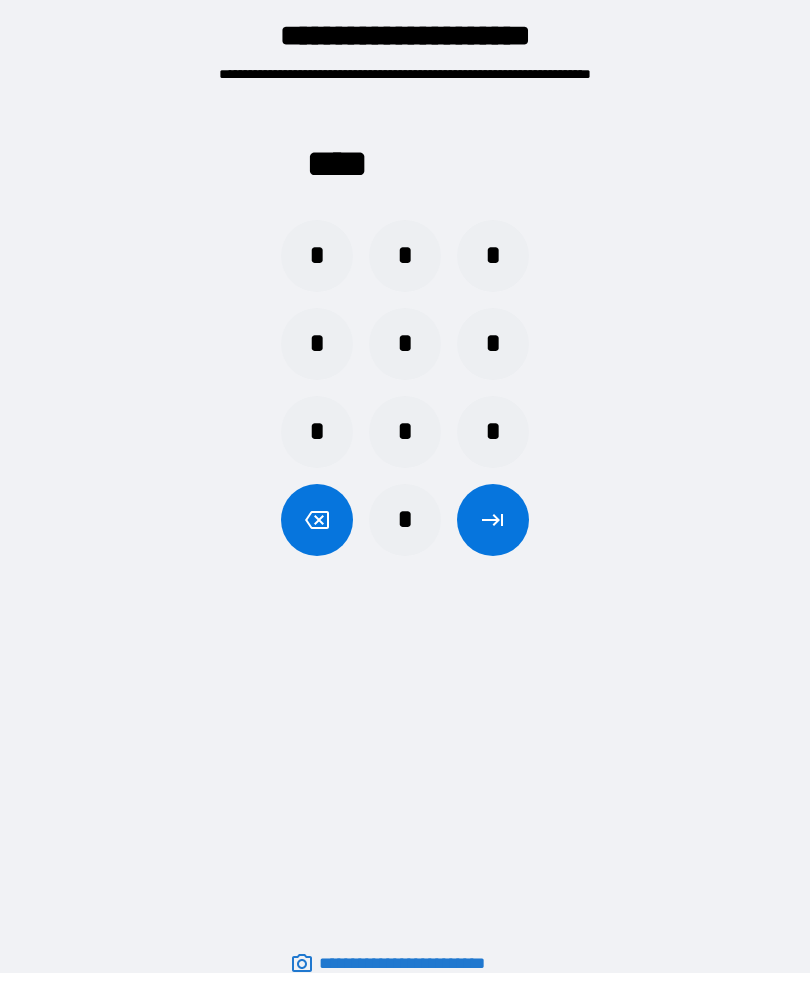 click 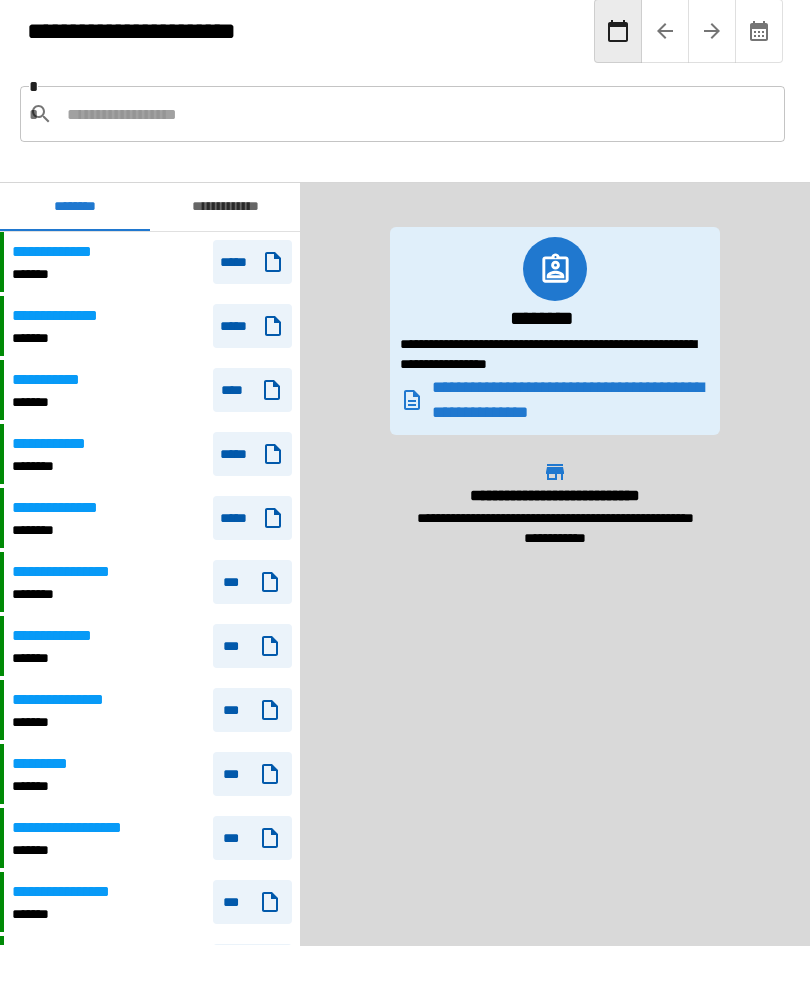 scroll, scrollTop: 18, scrollLeft: 0, axis: vertical 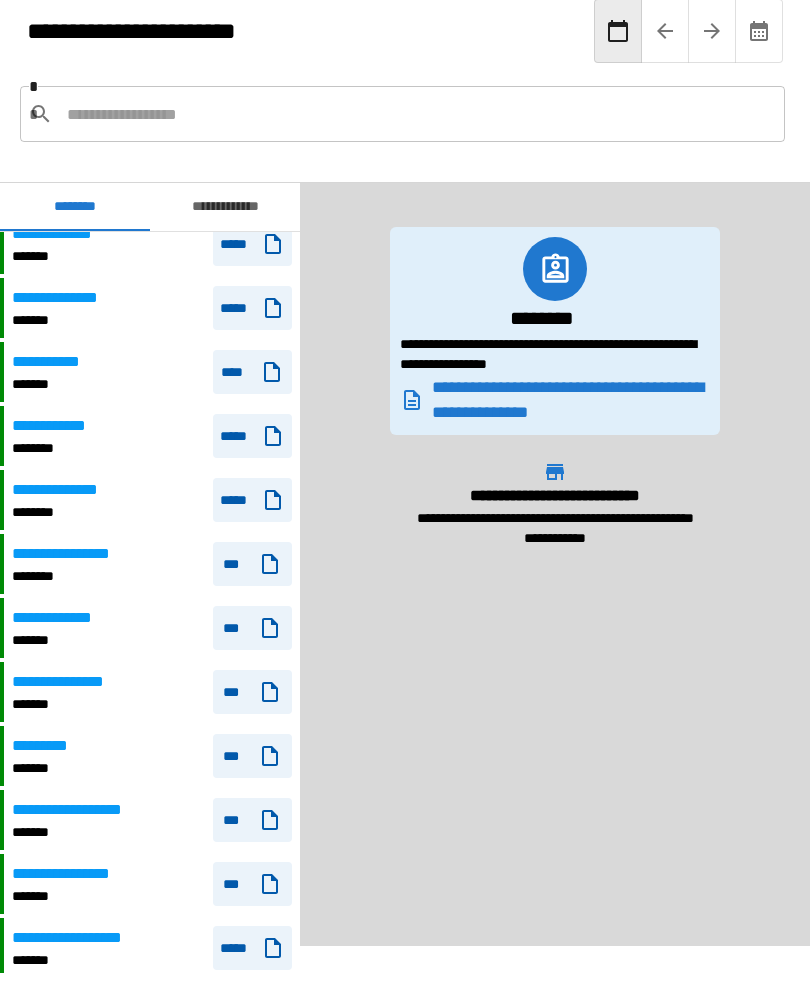 click on "*****" at bounding box center [252, 501] 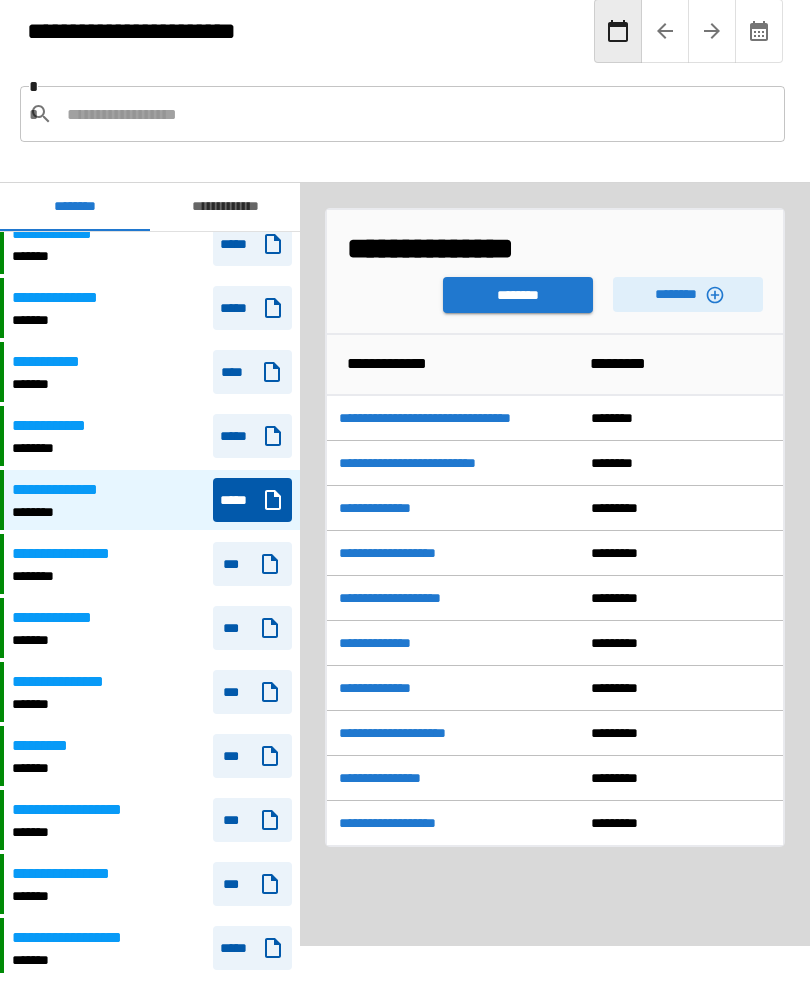 click on "********" at bounding box center [688, 295] 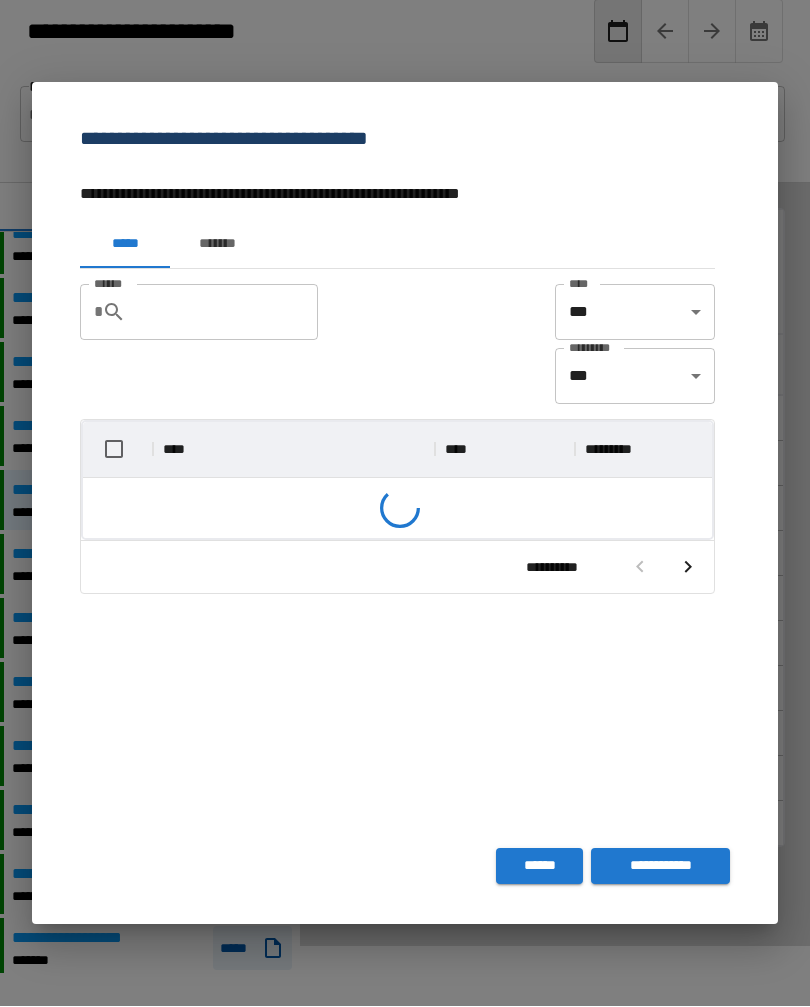 scroll, scrollTop: 1, scrollLeft: 1, axis: both 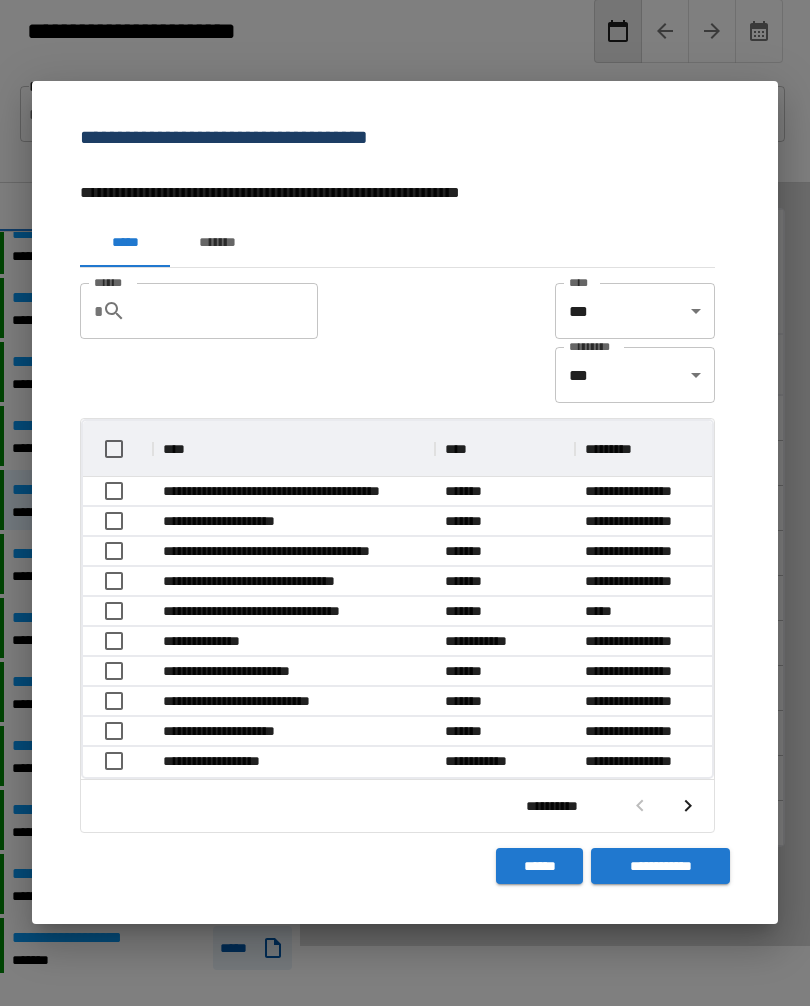 click on "******" at bounding box center [230, 312] 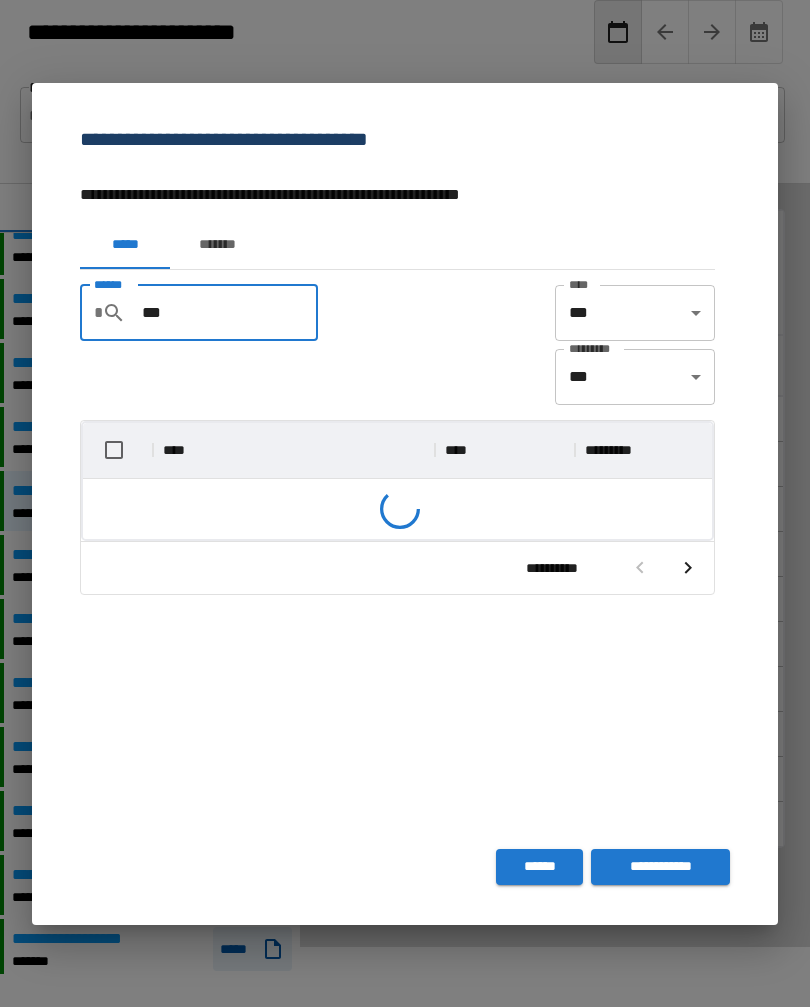 scroll, scrollTop: 116, scrollLeft: 629, axis: both 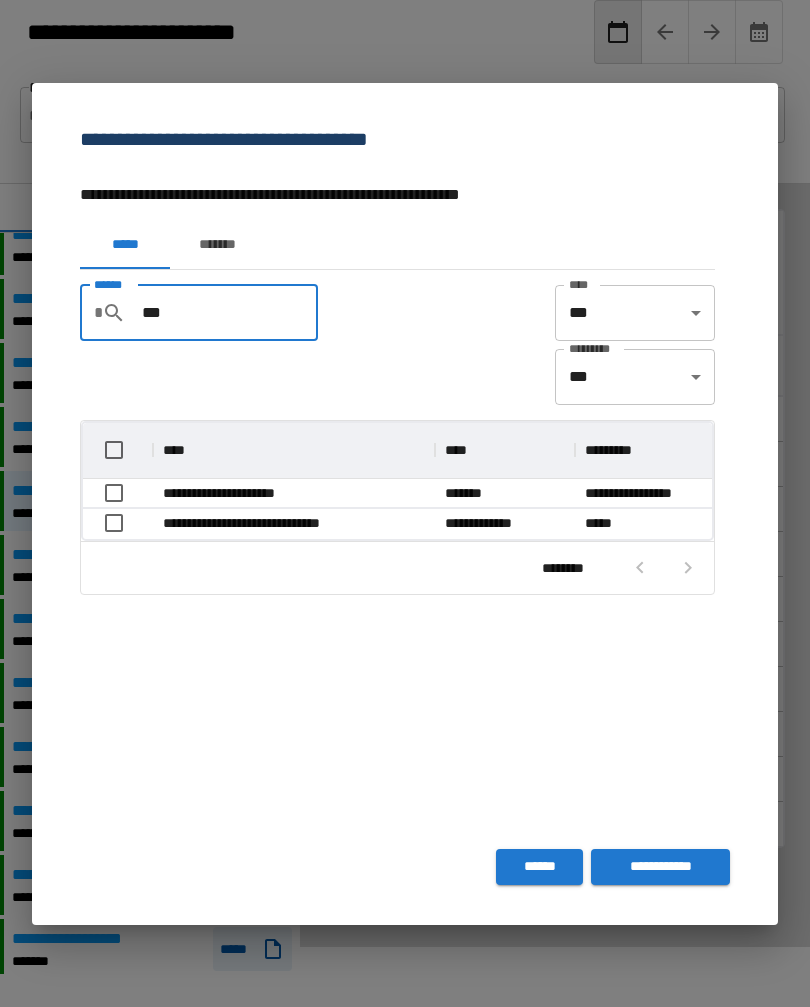 type on "***" 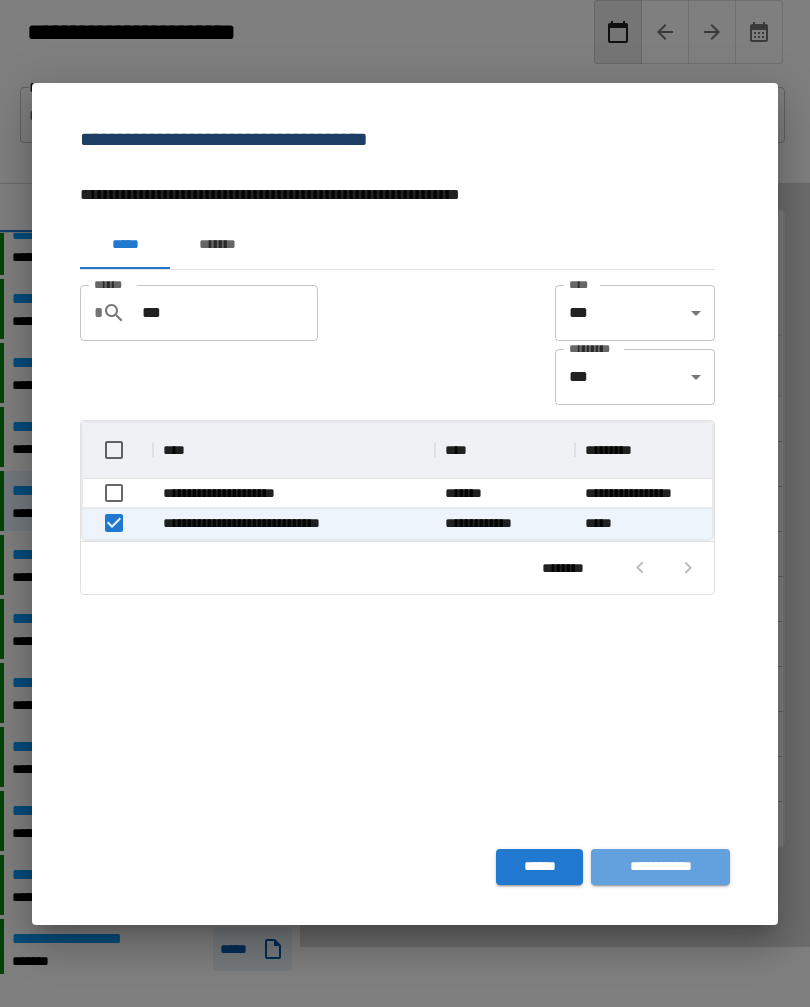click on "**********" at bounding box center [660, 867] 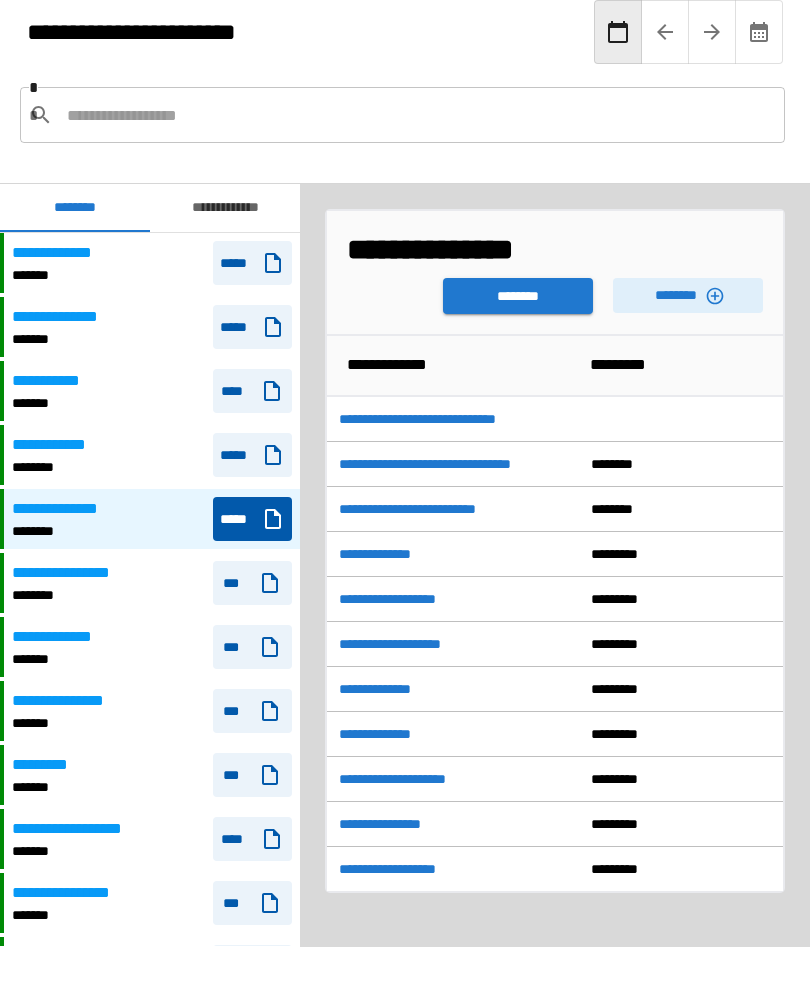 scroll, scrollTop: 18, scrollLeft: 0, axis: vertical 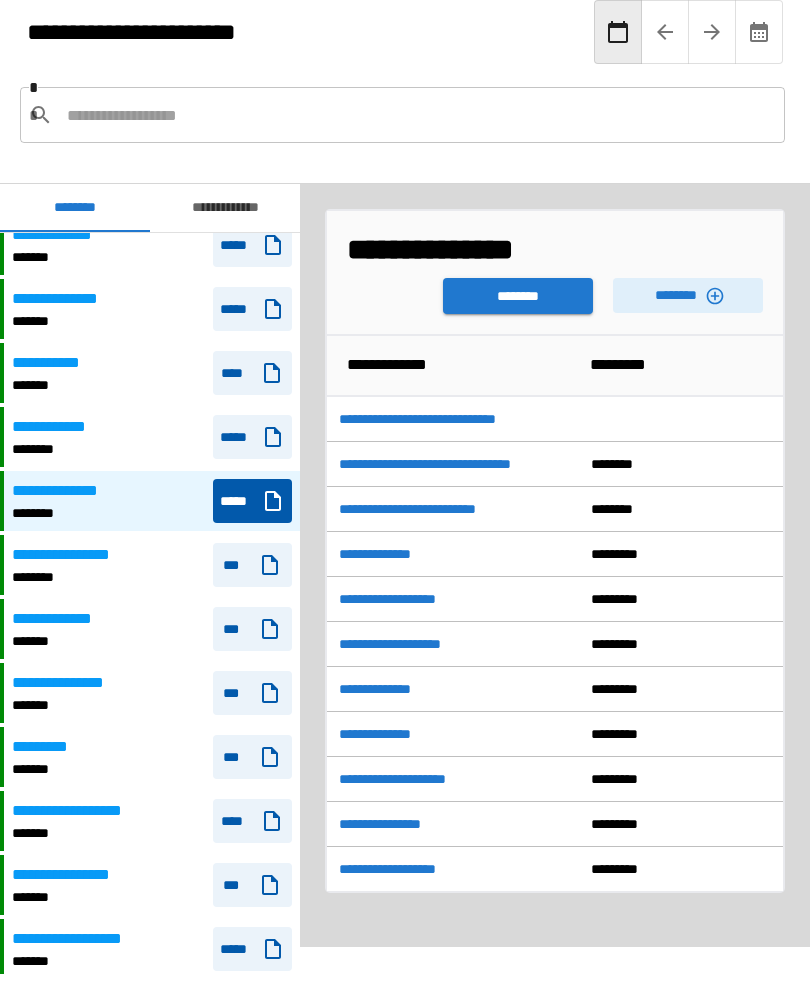 click on "********" at bounding box center (518, 296) 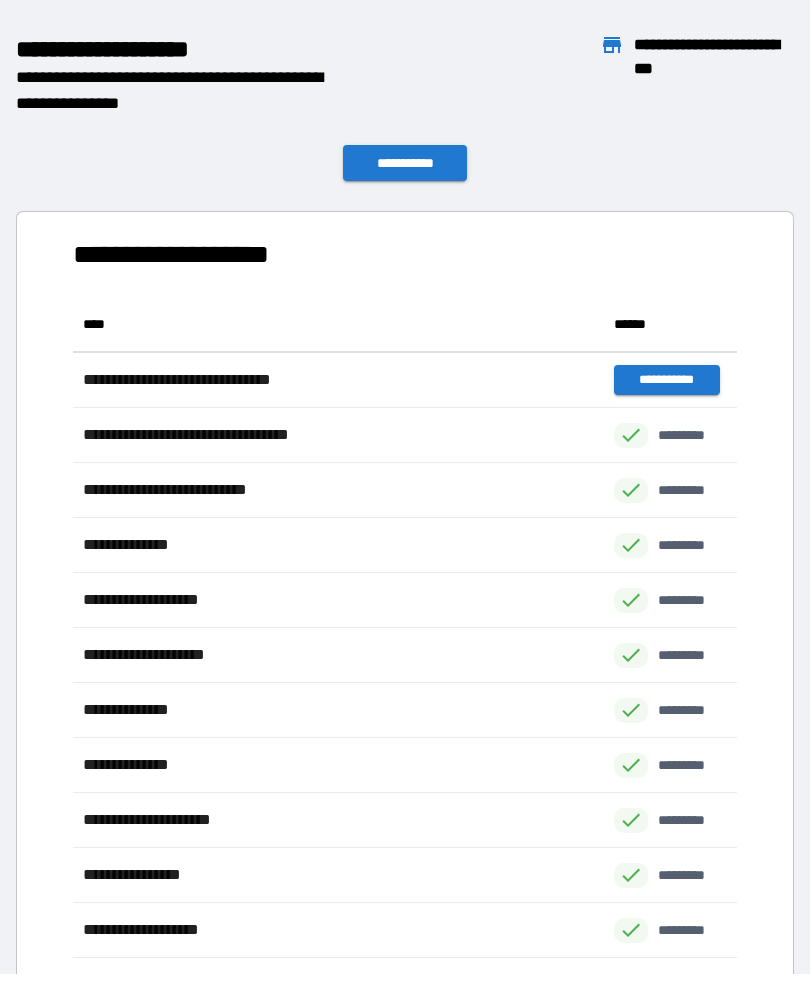 scroll, scrollTop: 1, scrollLeft: 1, axis: both 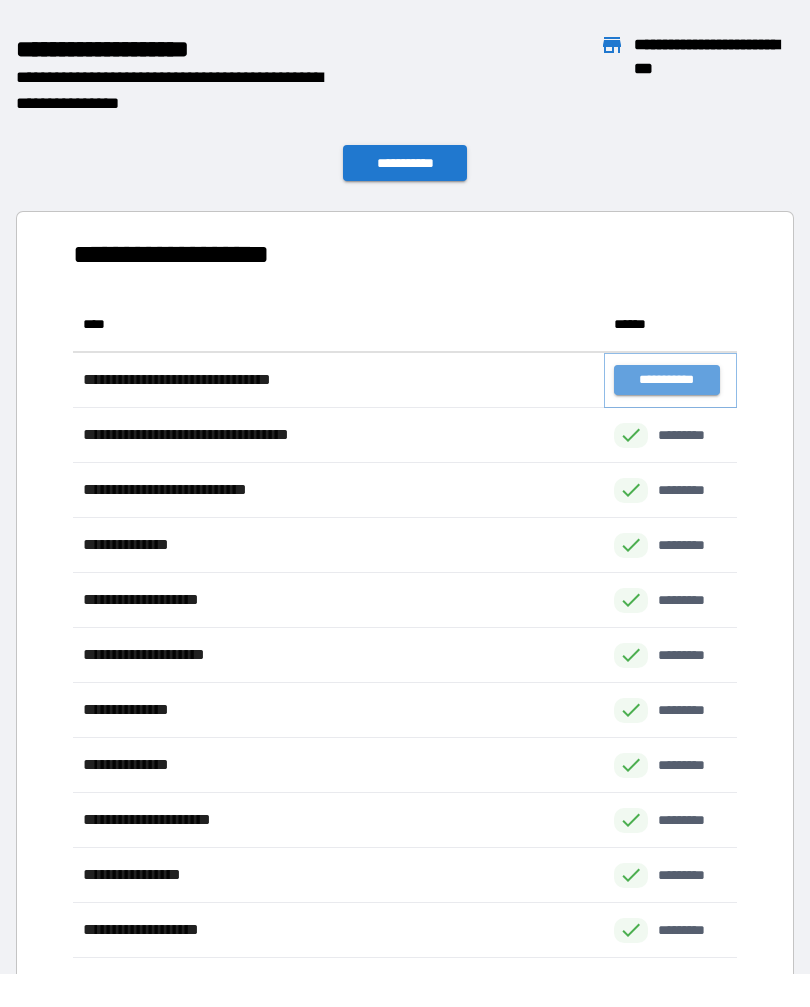 click on "**********" at bounding box center [666, 380] 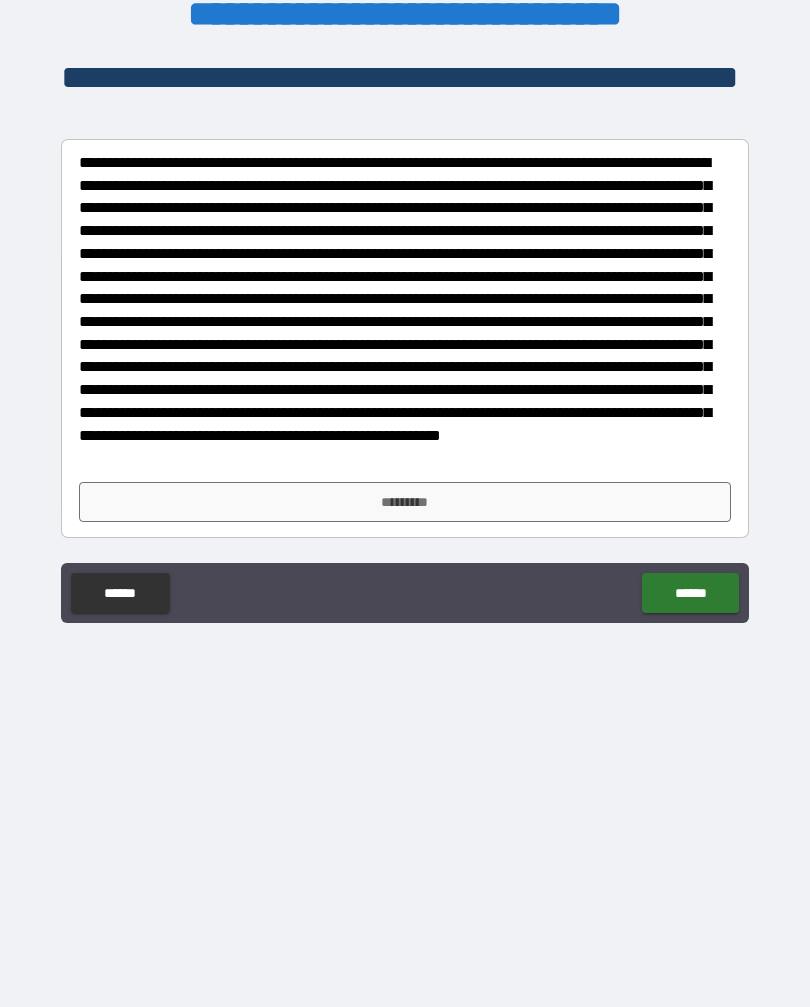 click on "*********" at bounding box center (405, 502) 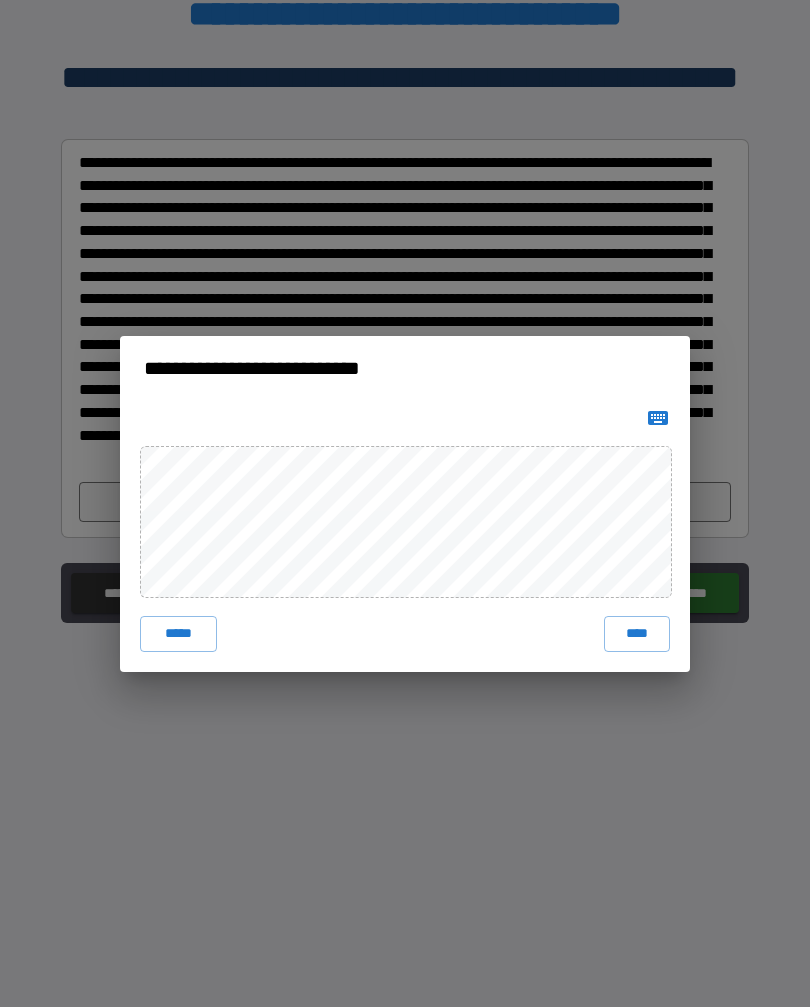 click on "****" at bounding box center (637, 634) 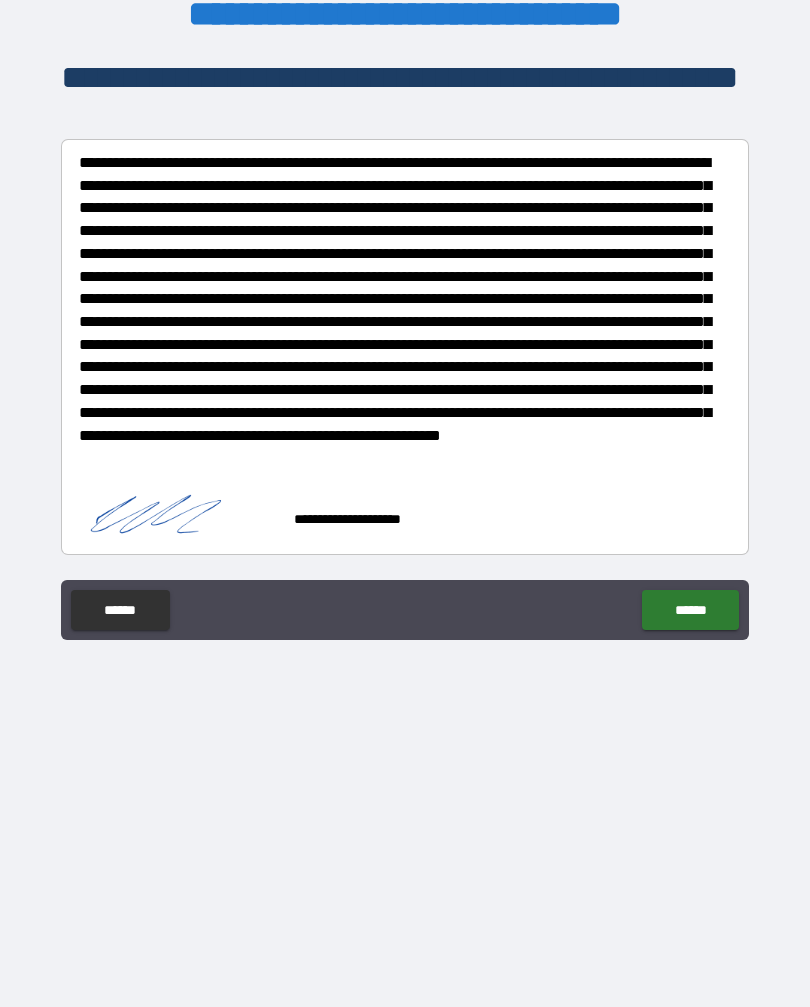 click on "******" at bounding box center [690, 610] 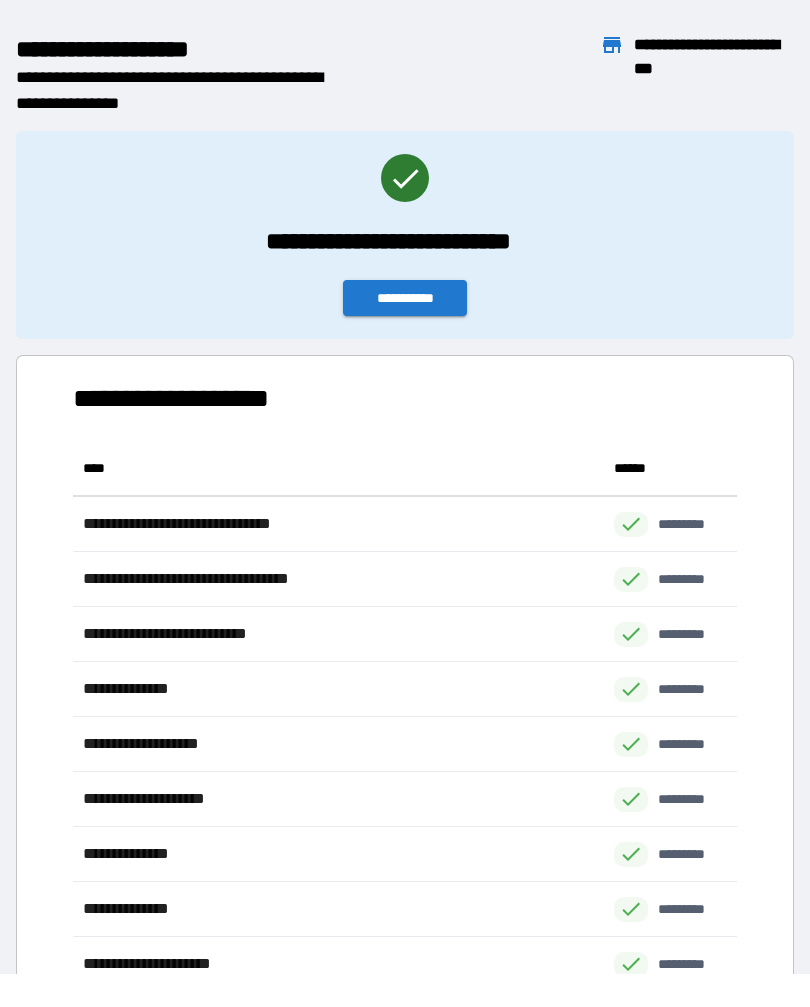 scroll, scrollTop: 1, scrollLeft: 1, axis: both 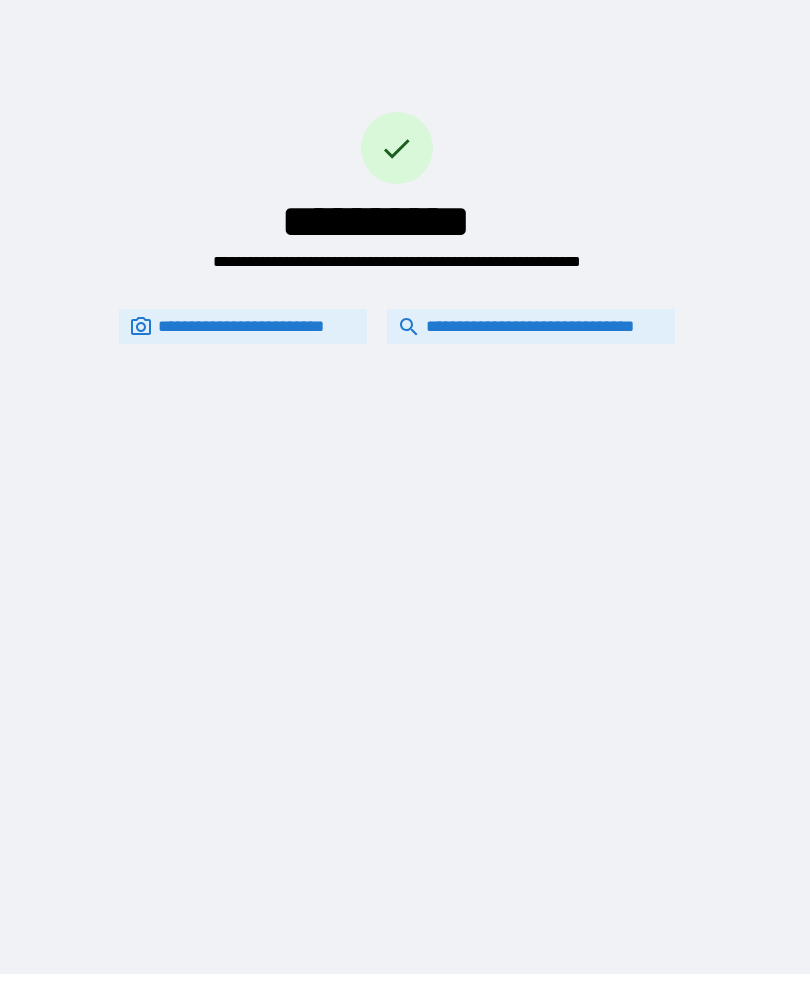 click on "**********" at bounding box center (531, 326) 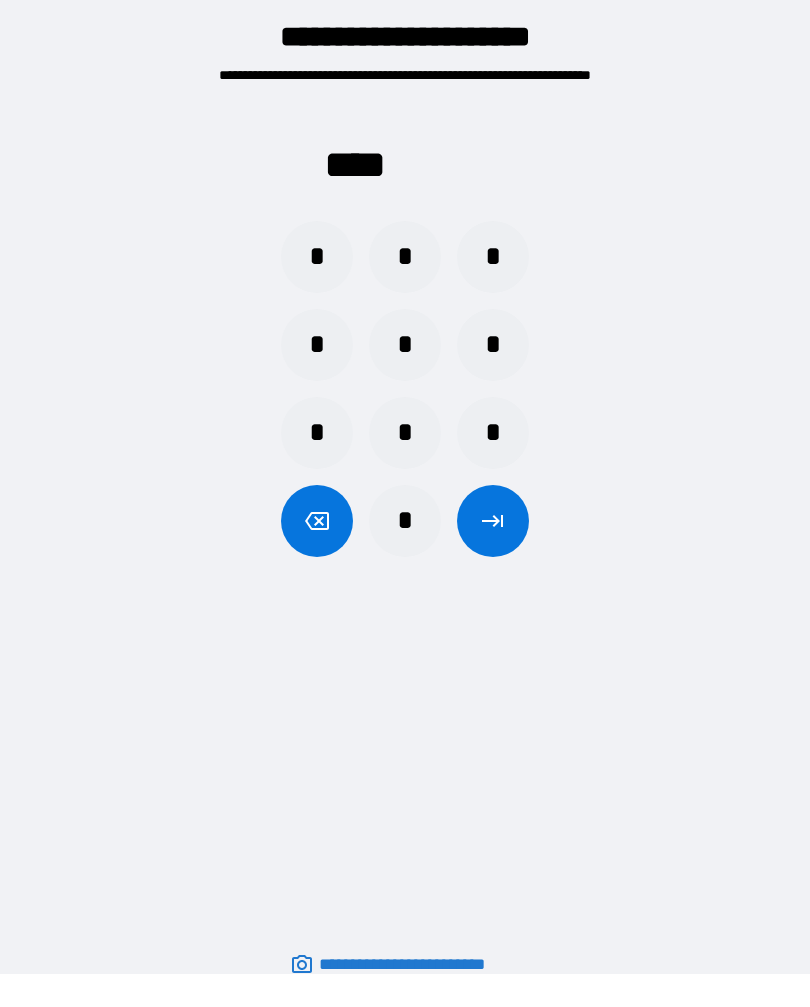click on "*" at bounding box center (317, 257) 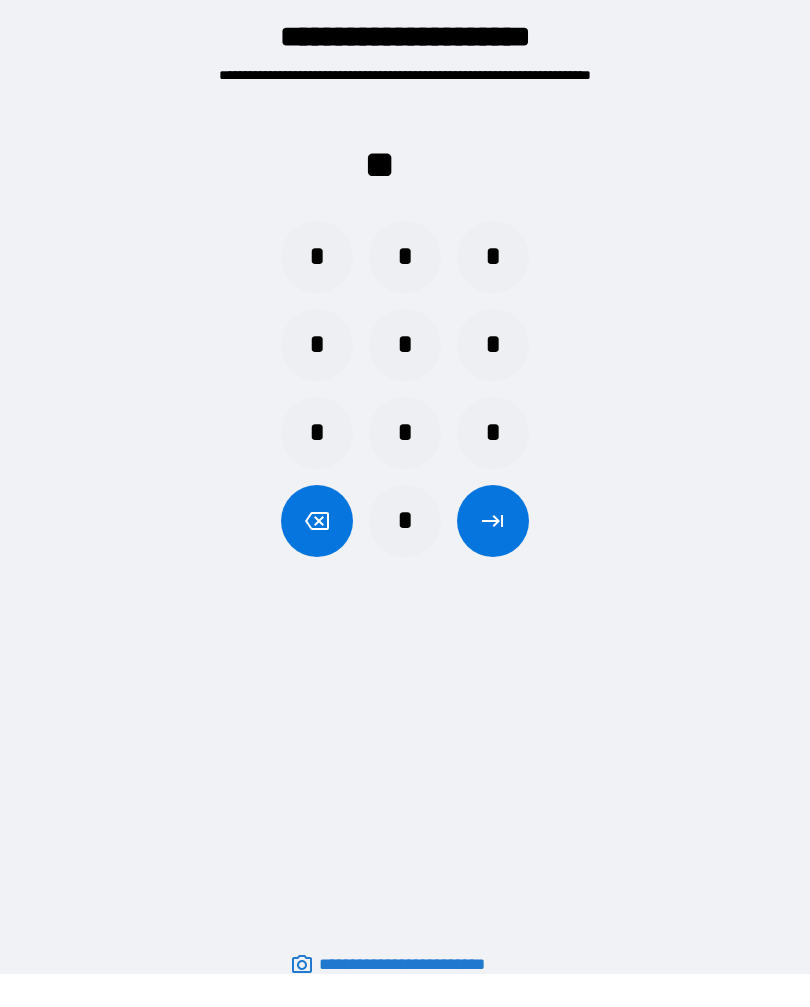 click on "*" at bounding box center [317, 257] 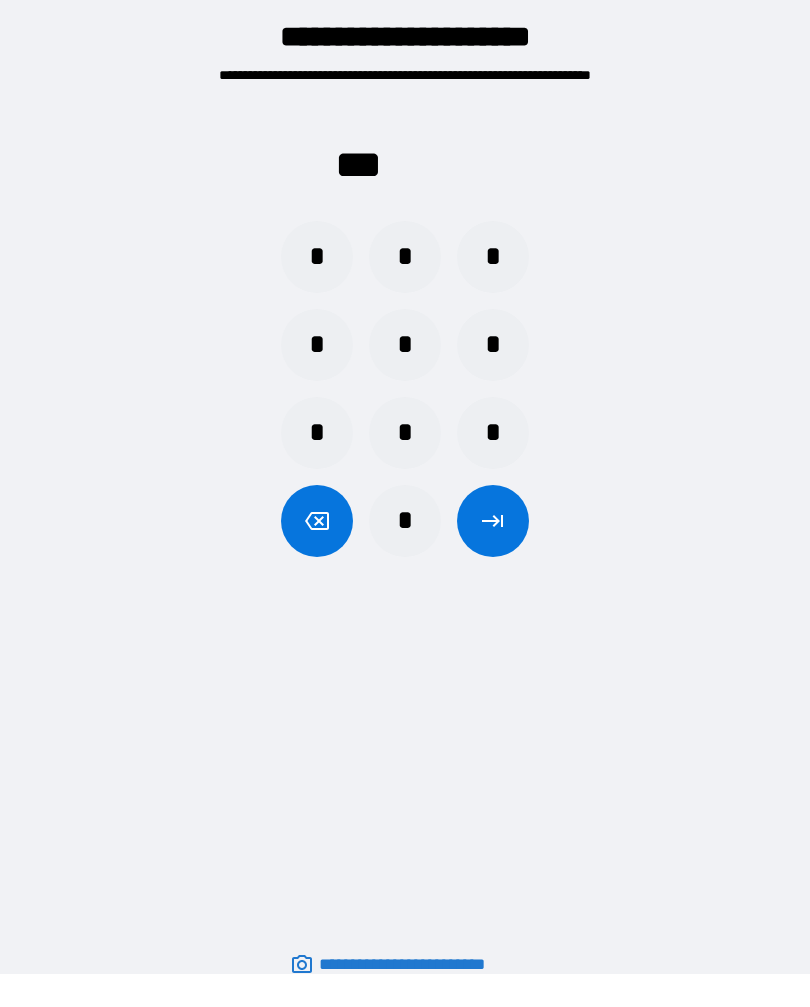 click on "*" at bounding box center (493, 345) 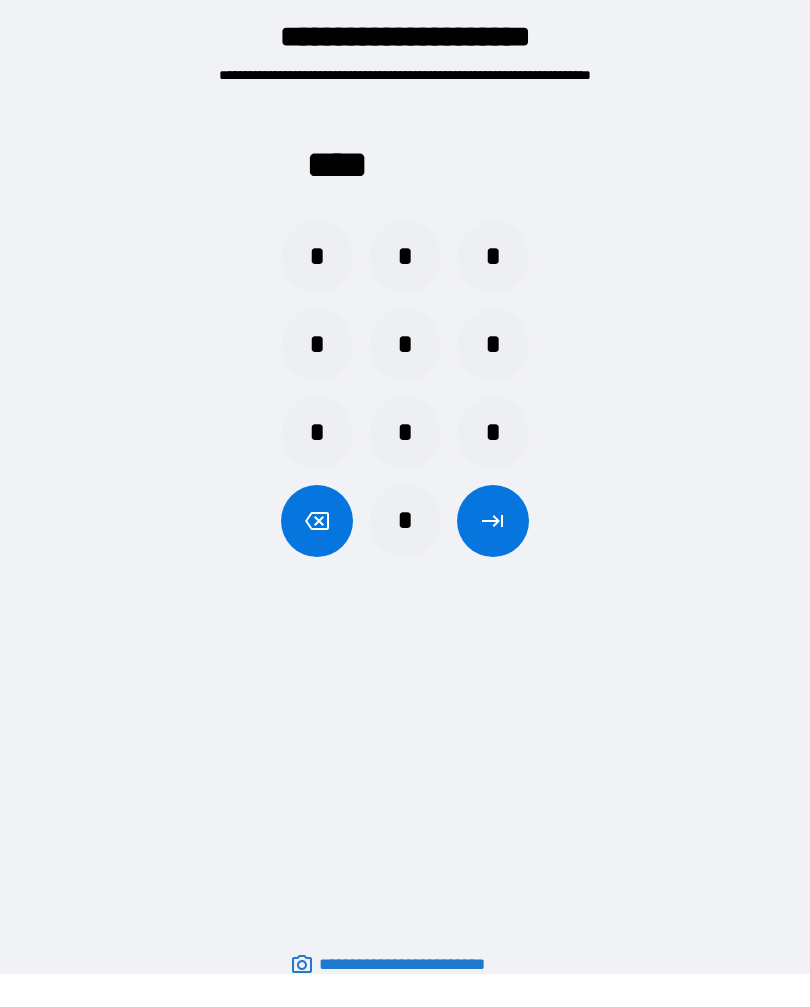 click at bounding box center [493, 521] 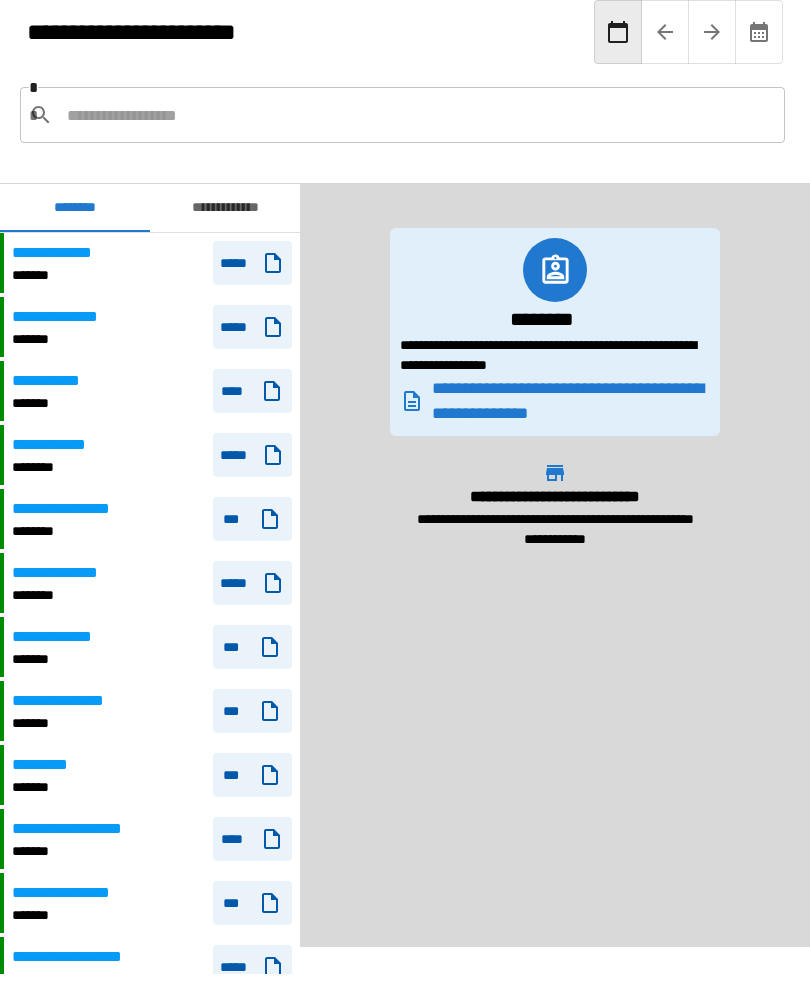 scroll, scrollTop: 0, scrollLeft: 0, axis: both 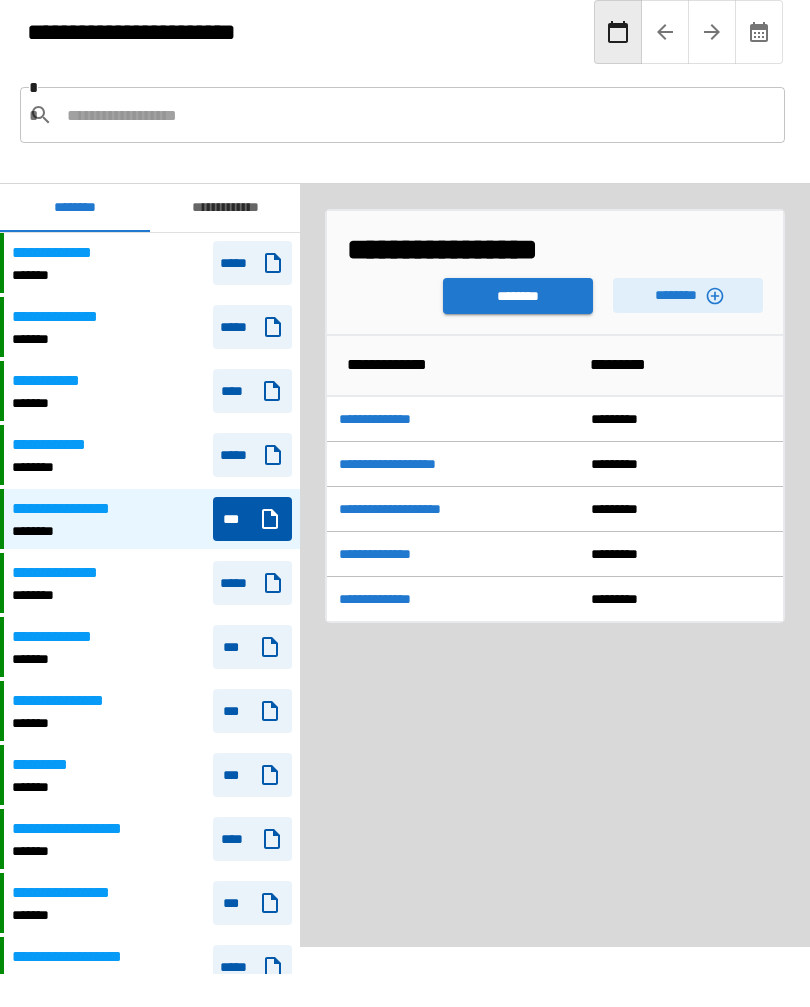 click on "********" at bounding box center [688, 295] 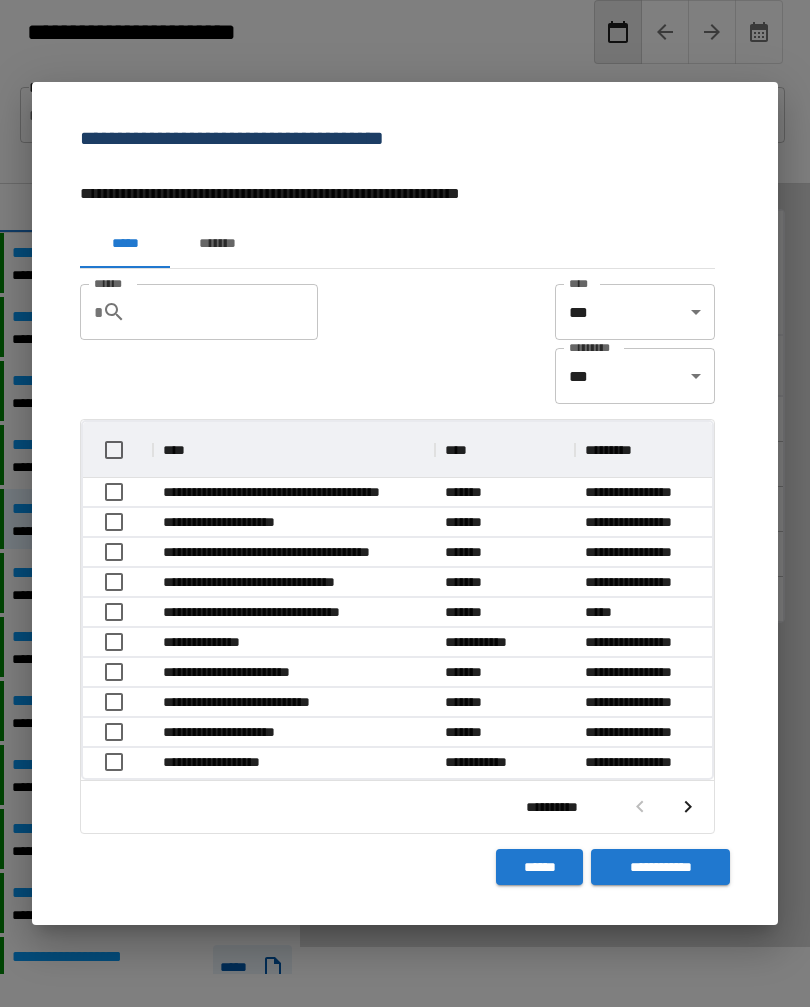 scroll, scrollTop: 1, scrollLeft: 1, axis: both 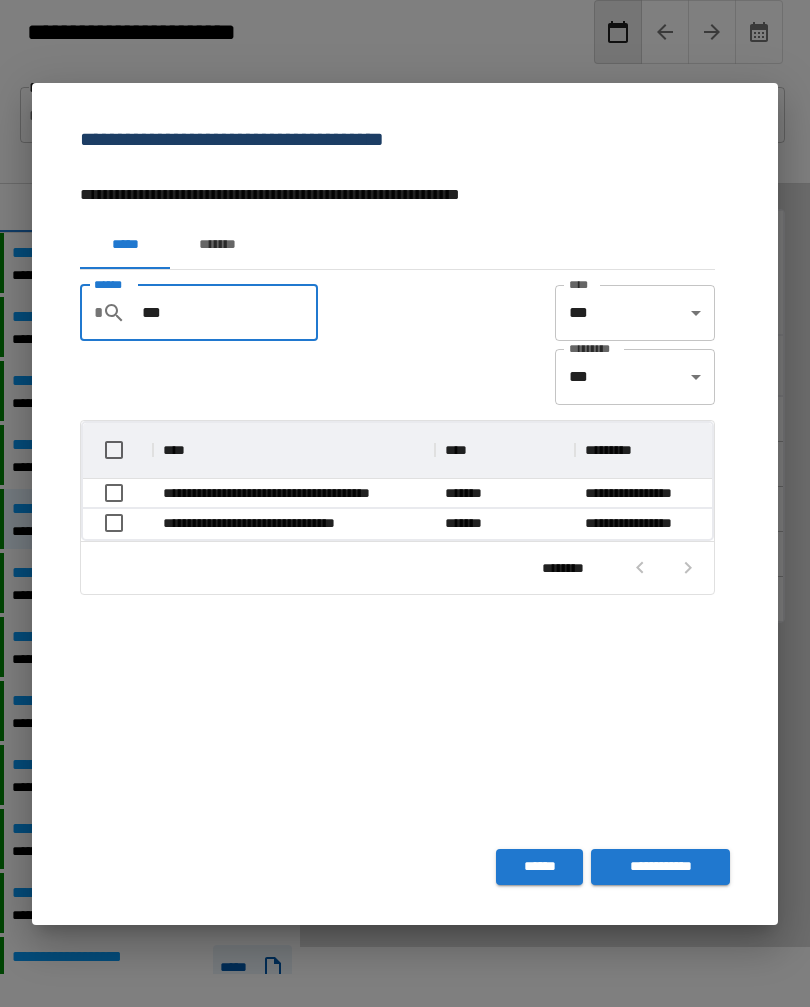 type on "***" 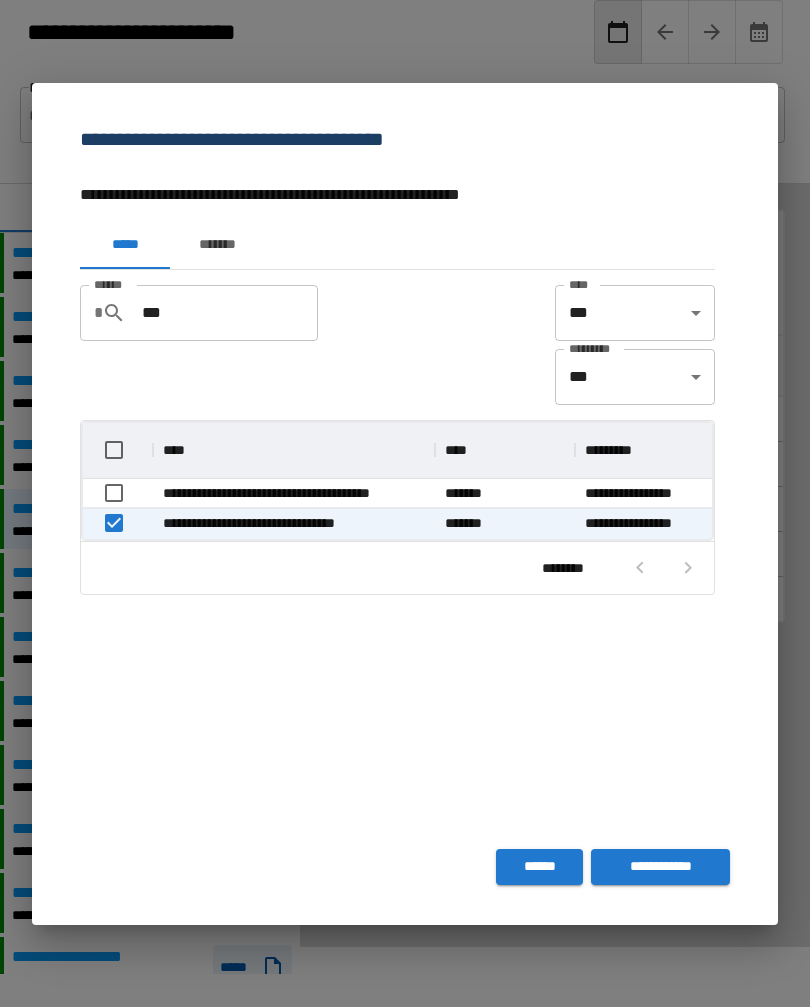 click on "**********" at bounding box center (660, 867) 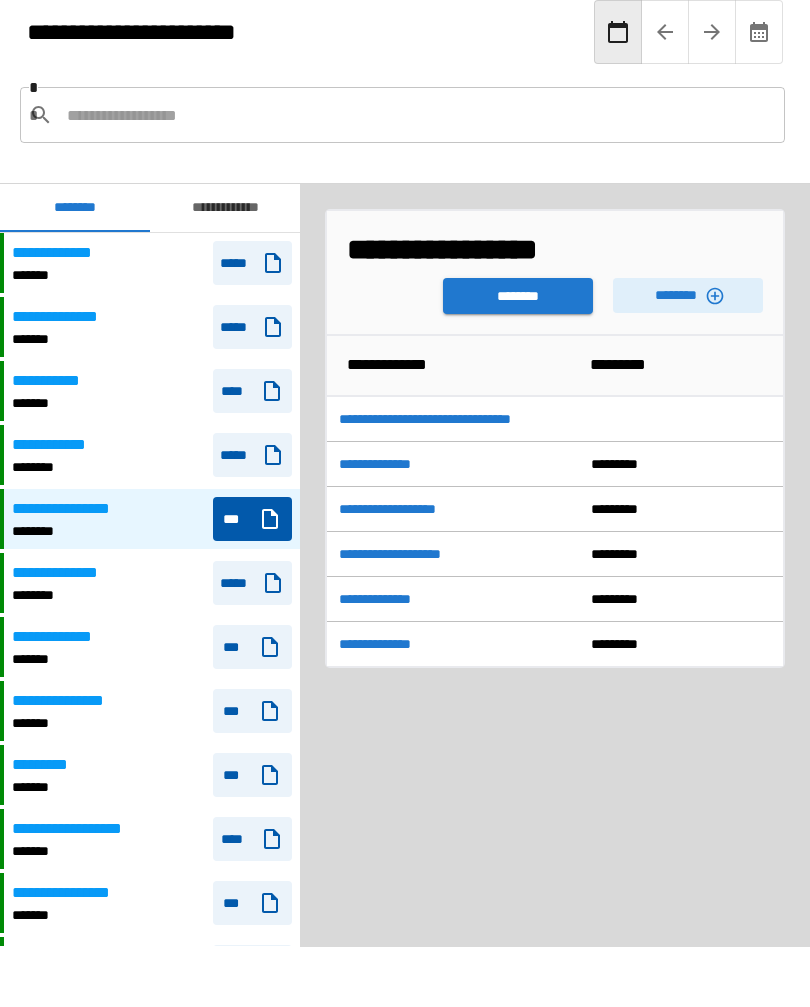 scroll, scrollTop: 18, scrollLeft: 0, axis: vertical 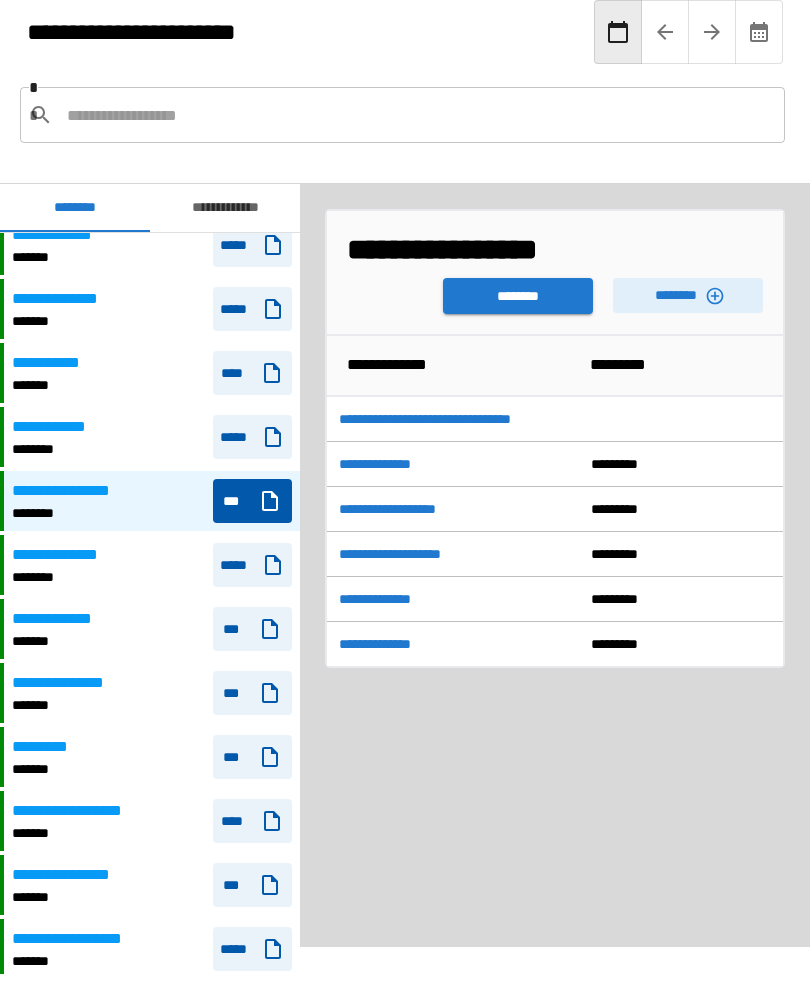 click on "********" at bounding box center (688, 295) 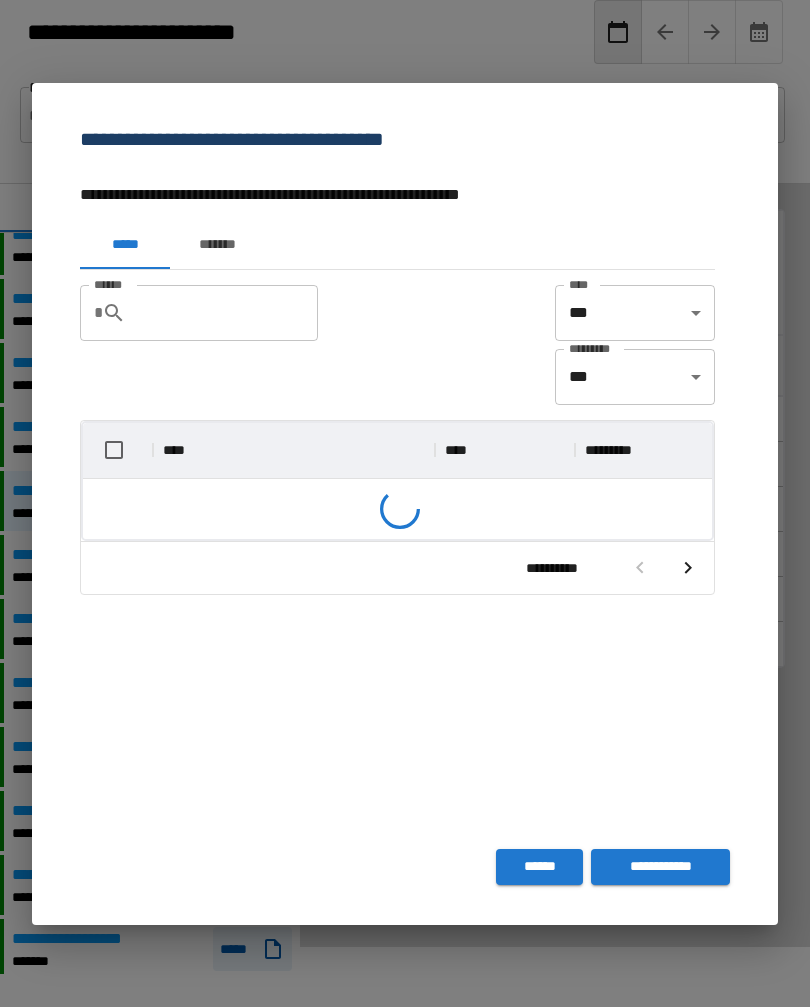 scroll, scrollTop: 1, scrollLeft: 1, axis: both 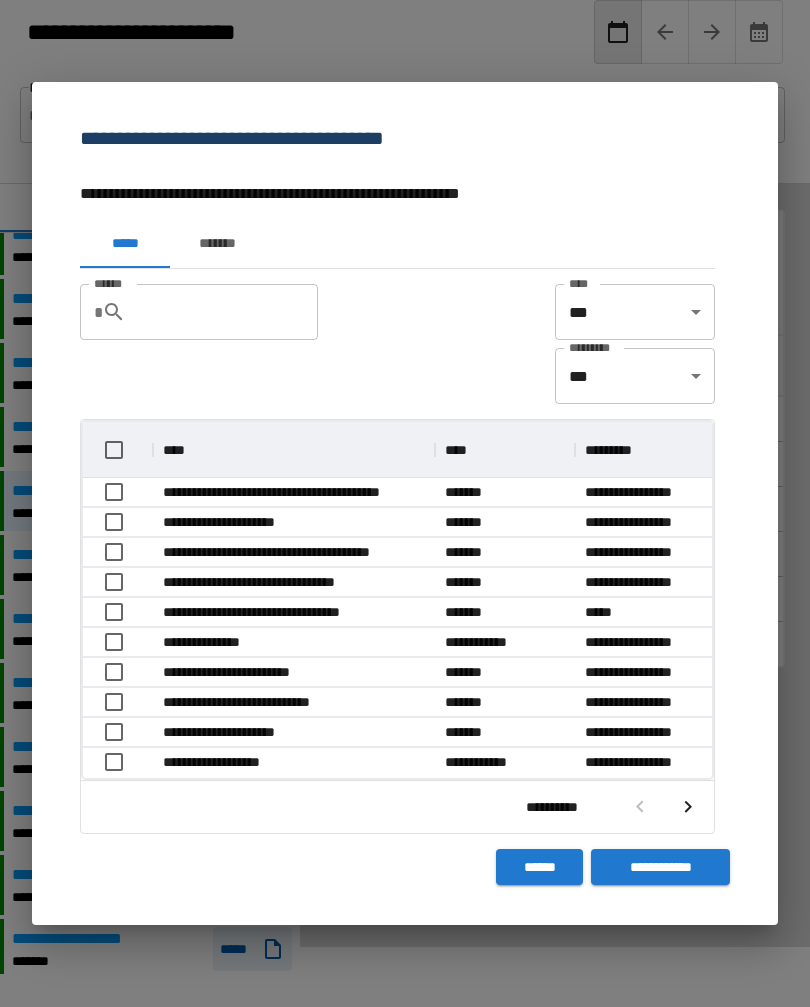 click on "******" at bounding box center [230, 312] 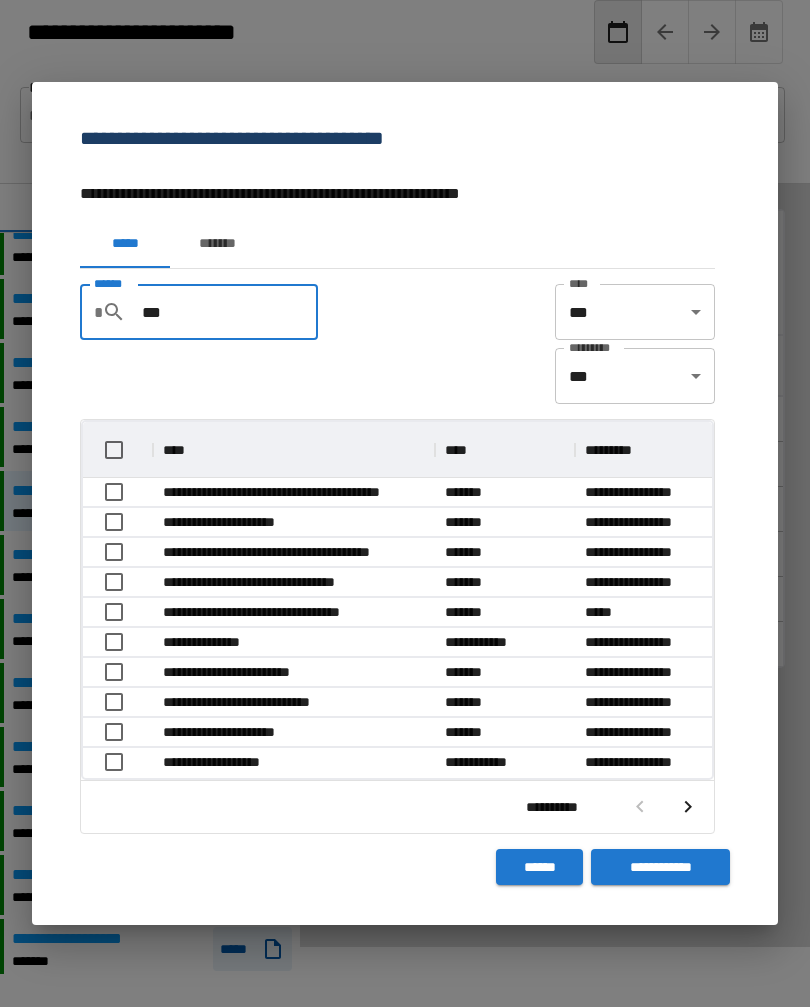 scroll, scrollTop: 86, scrollLeft: 629, axis: both 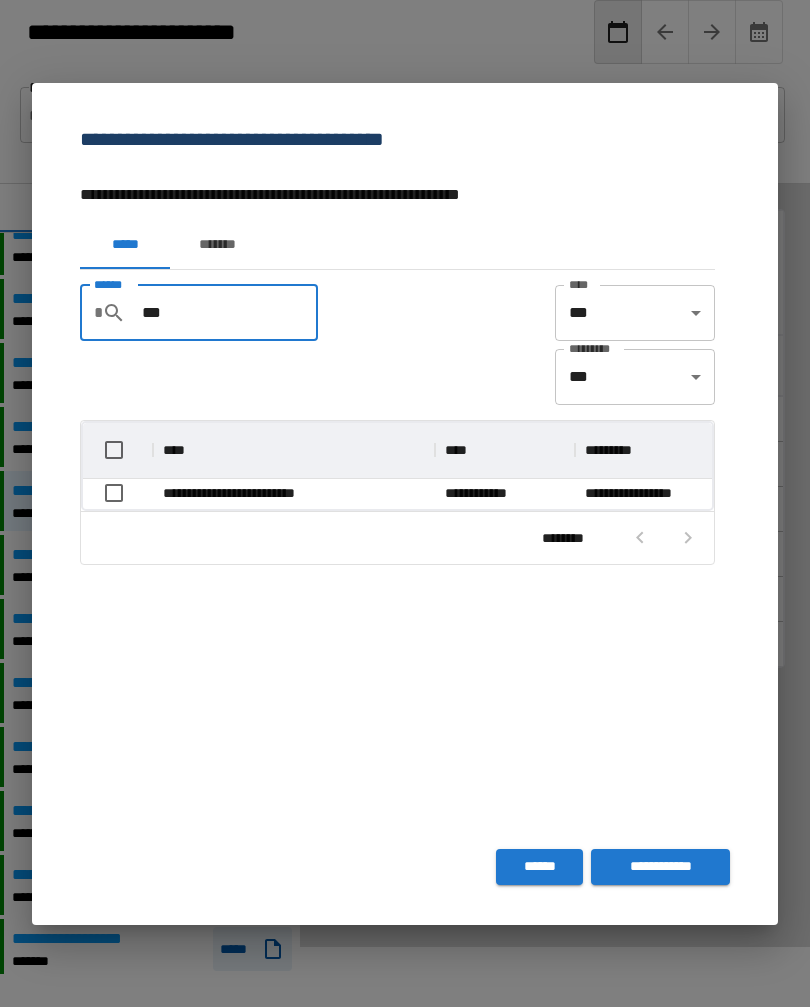 type on "***" 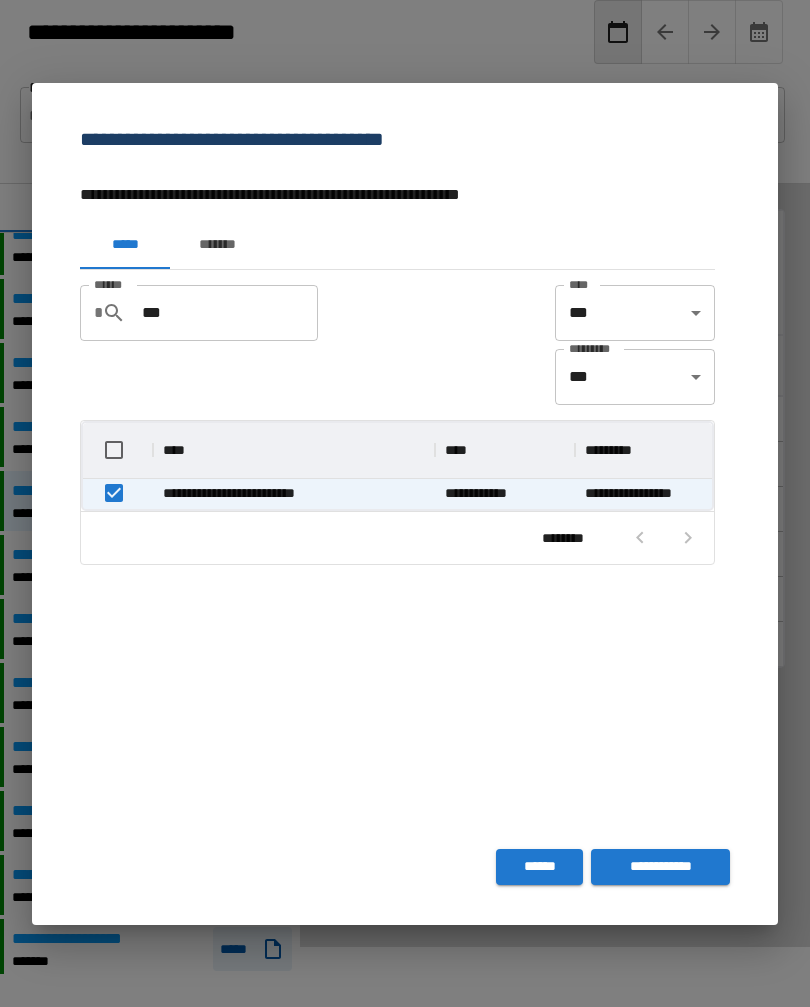 click on "**********" at bounding box center [660, 867] 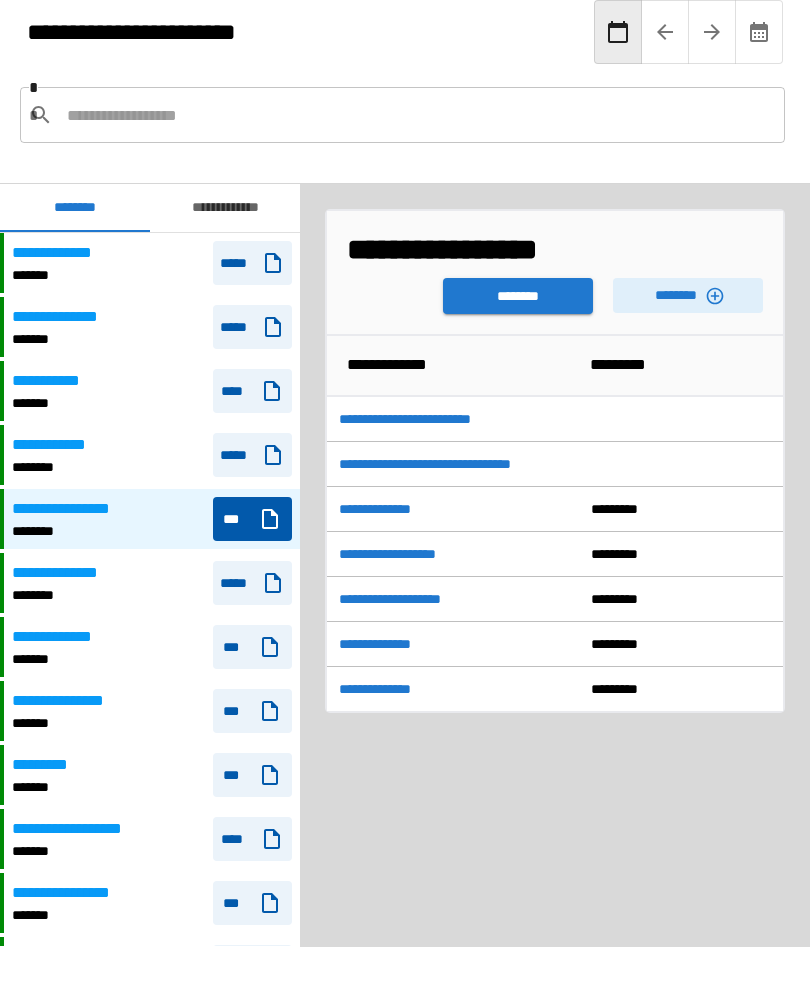 scroll, scrollTop: 18, scrollLeft: 0, axis: vertical 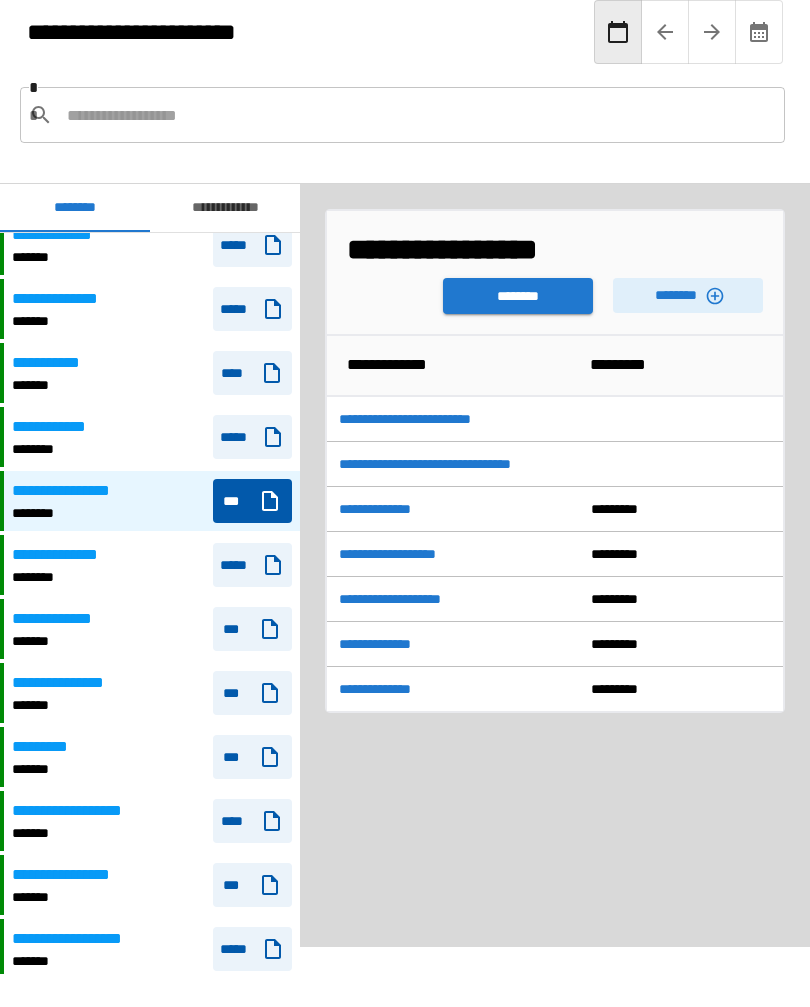click on "**********" at bounding box center (555, 419) 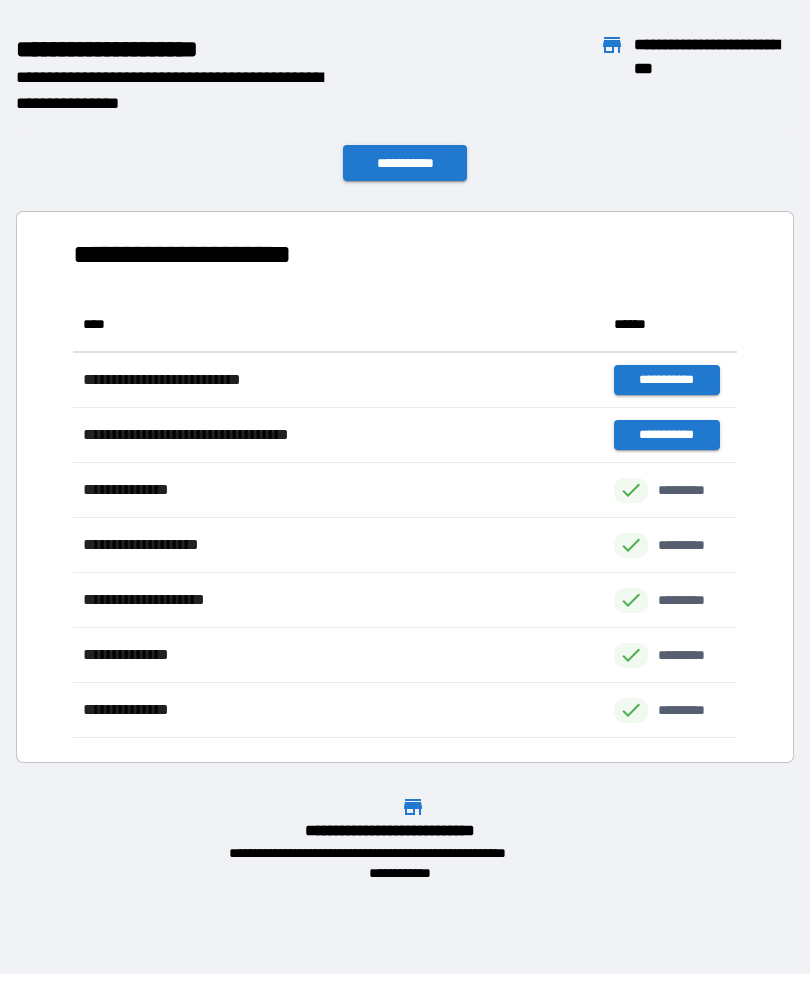 scroll, scrollTop: 1, scrollLeft: 1, axis: both 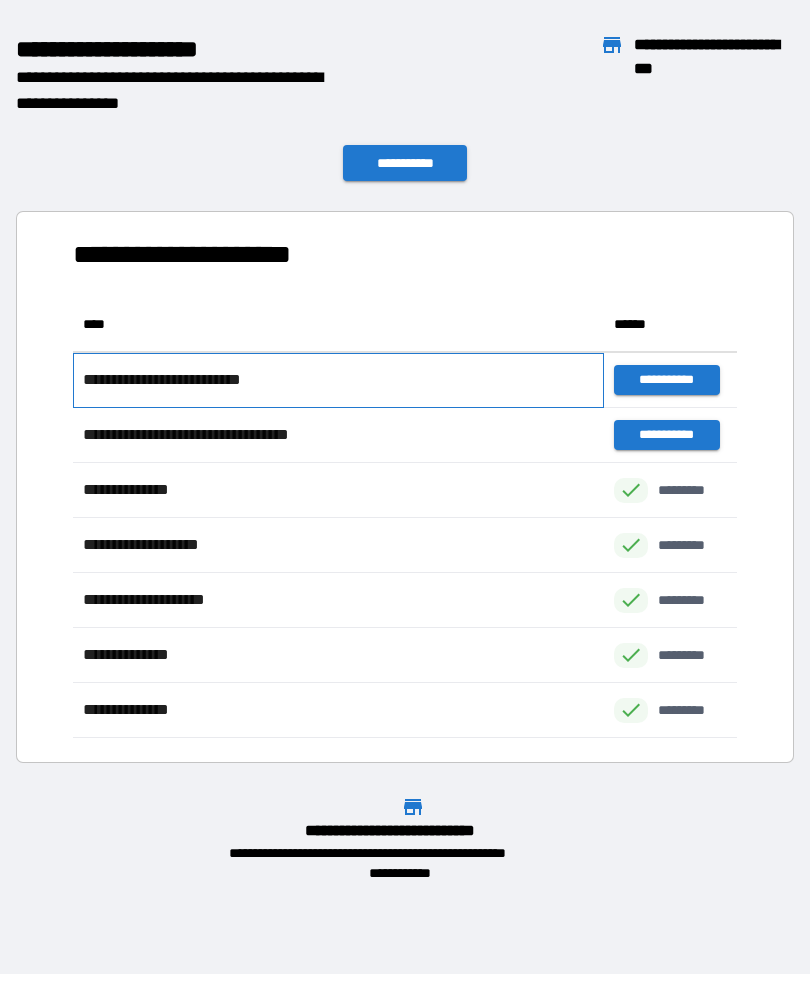 click on "**********" at bounding box center (186, 380) 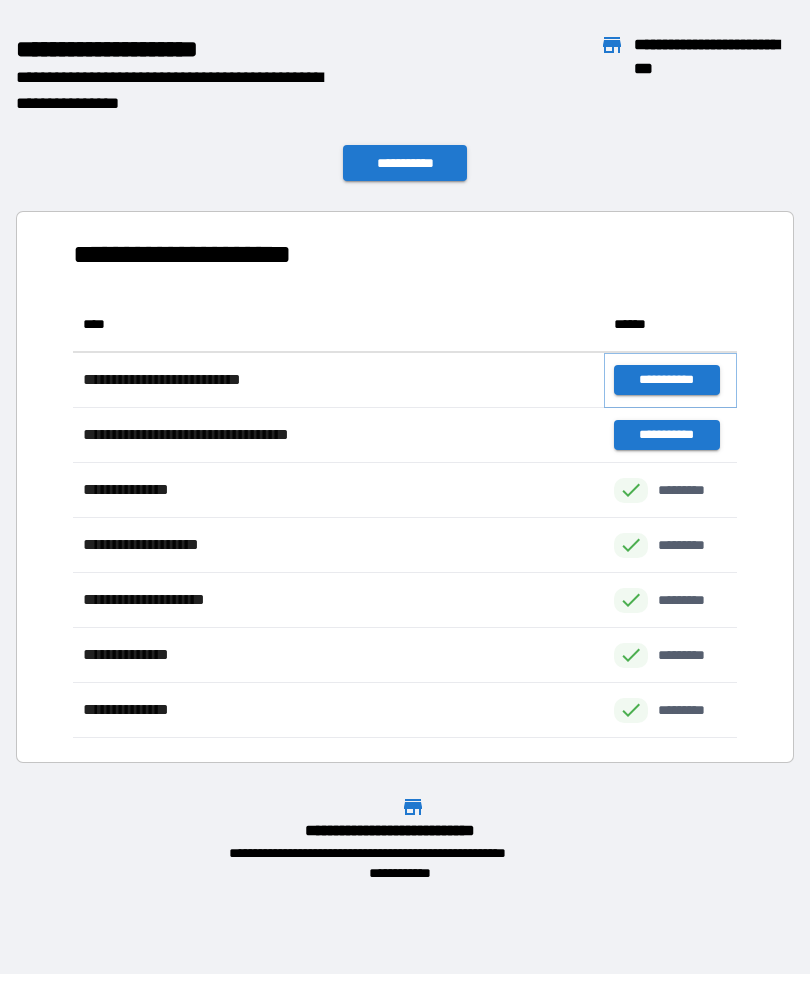 click on "**********" at bounding box center (666, 380) 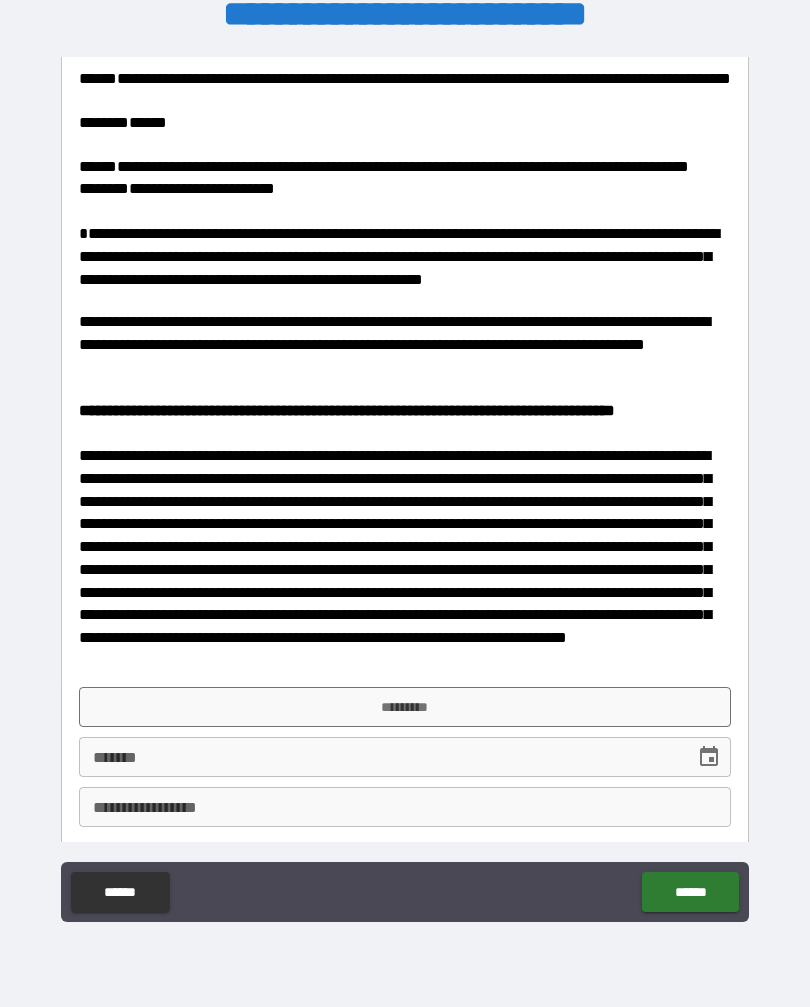 scroll, scrollTop: 1460, scrollLeft: 0, axis: vertical 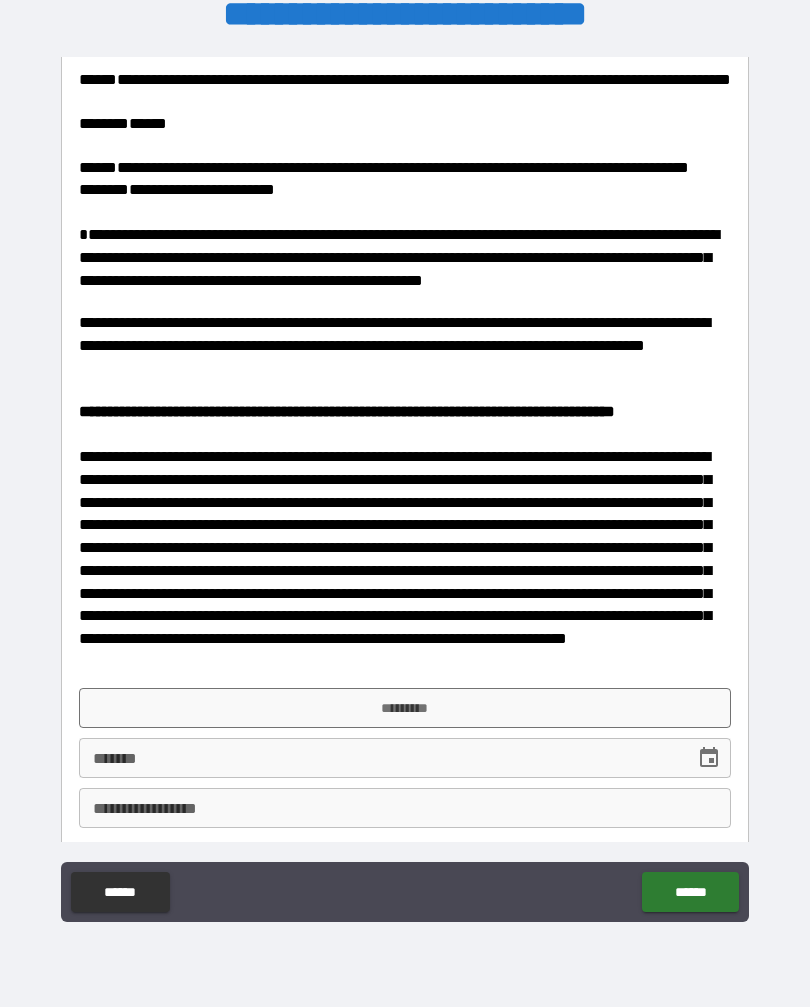 click on "****   *" at bounding box center (380, 758) 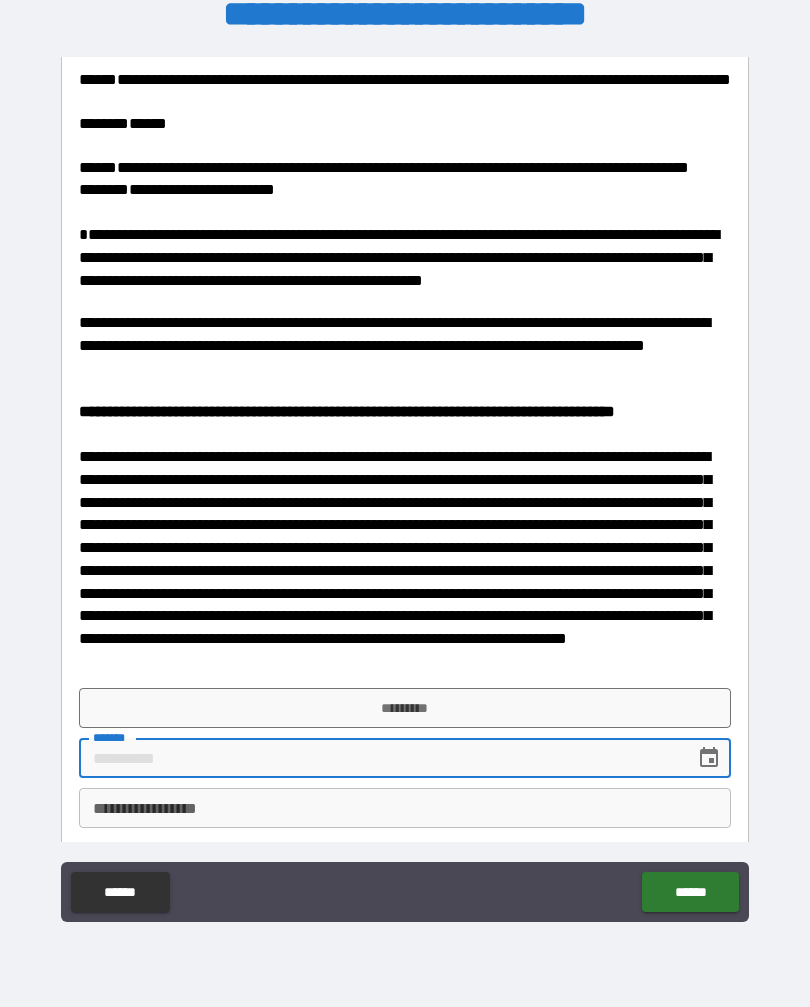 scroll, scrollTop: 34, scrollLeft: 0, axis: vertical 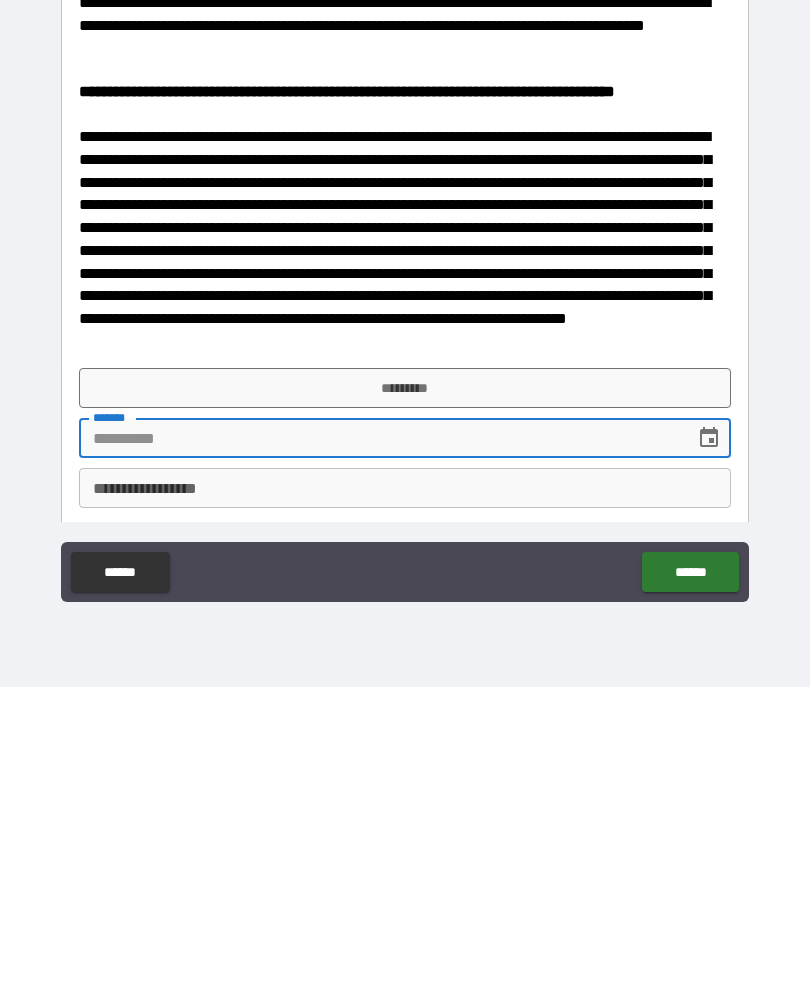 click 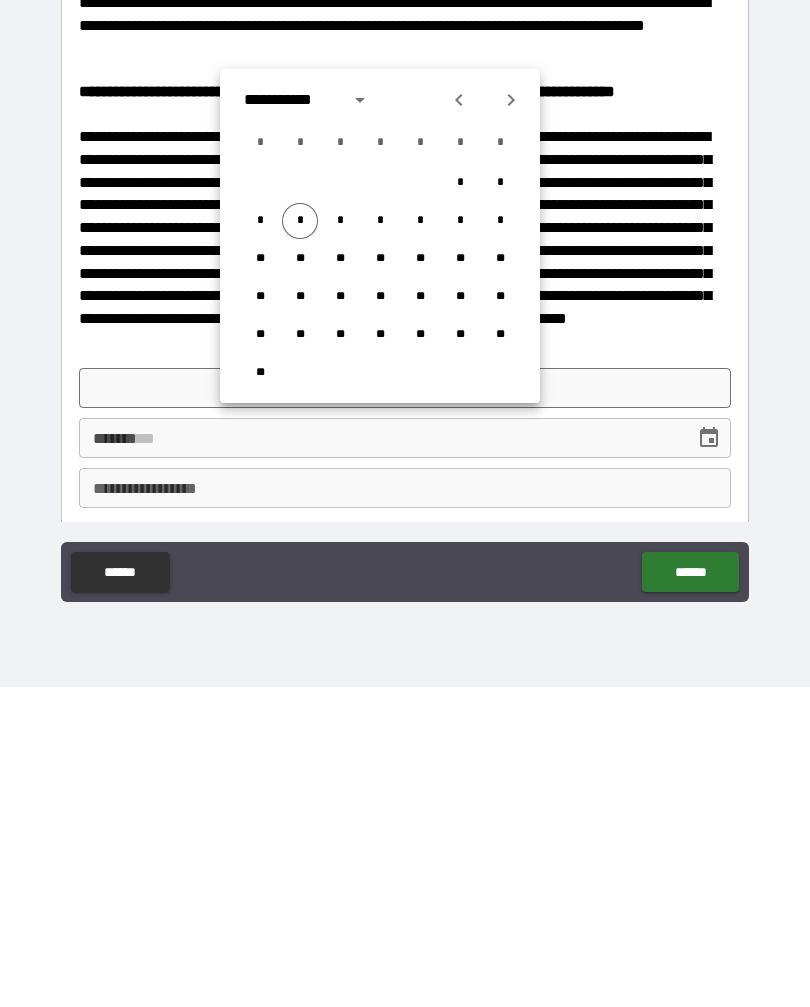 scroll, scrollTop: 33, scrollLeft: 0, axis: vertical 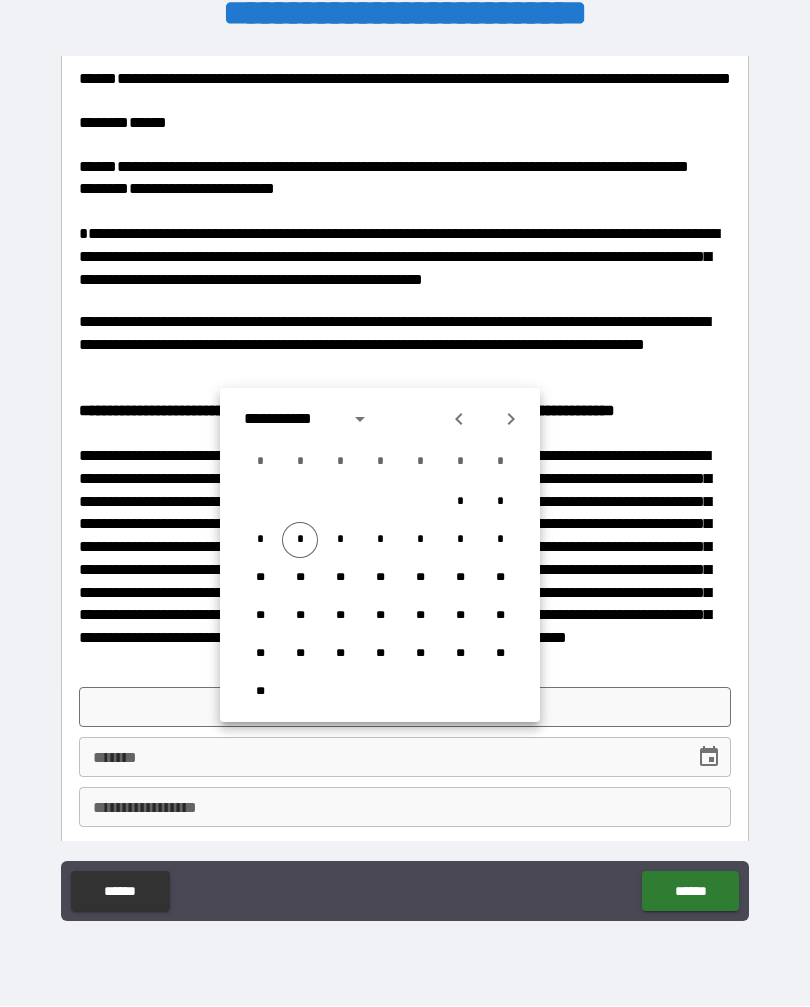 click on "*" at bounding box center [300, 541] 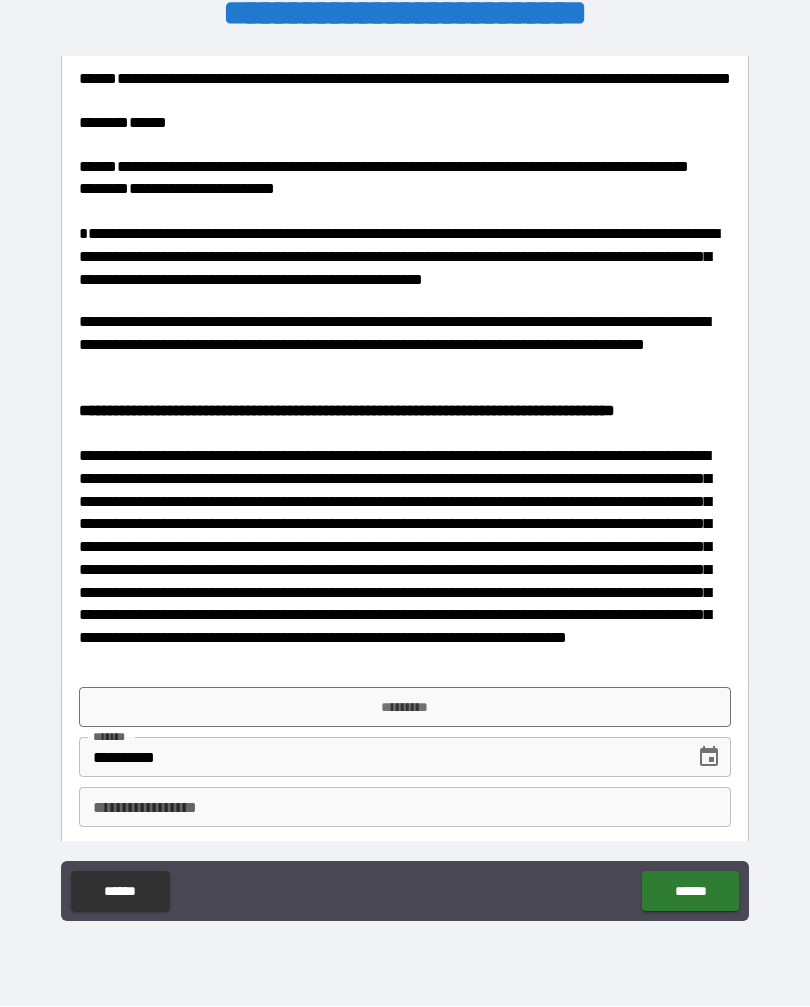 type on "**********" 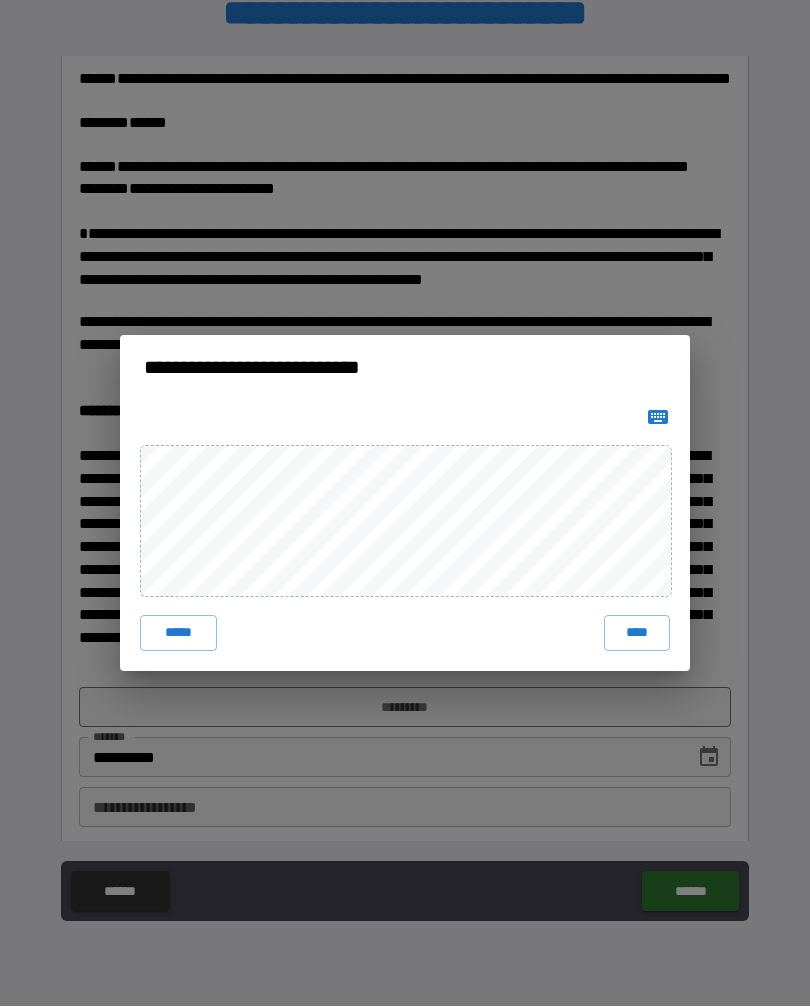 click on "****" at bounding box center (637, 634) 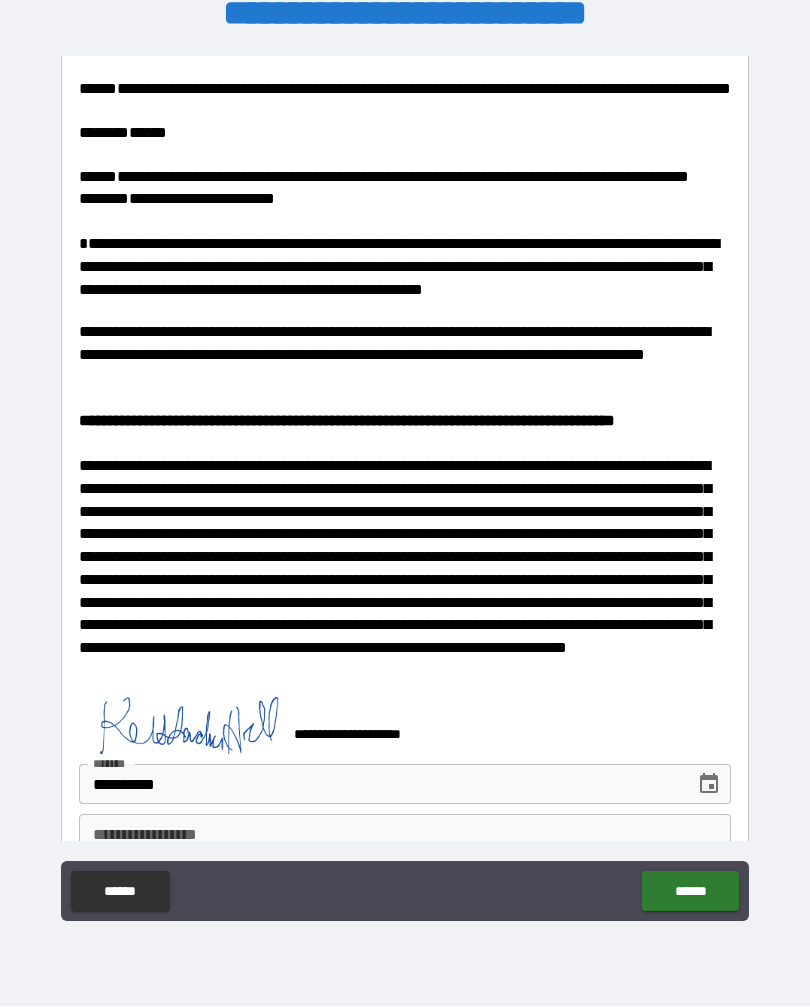 click on "******" at bounding box center [690, 892] 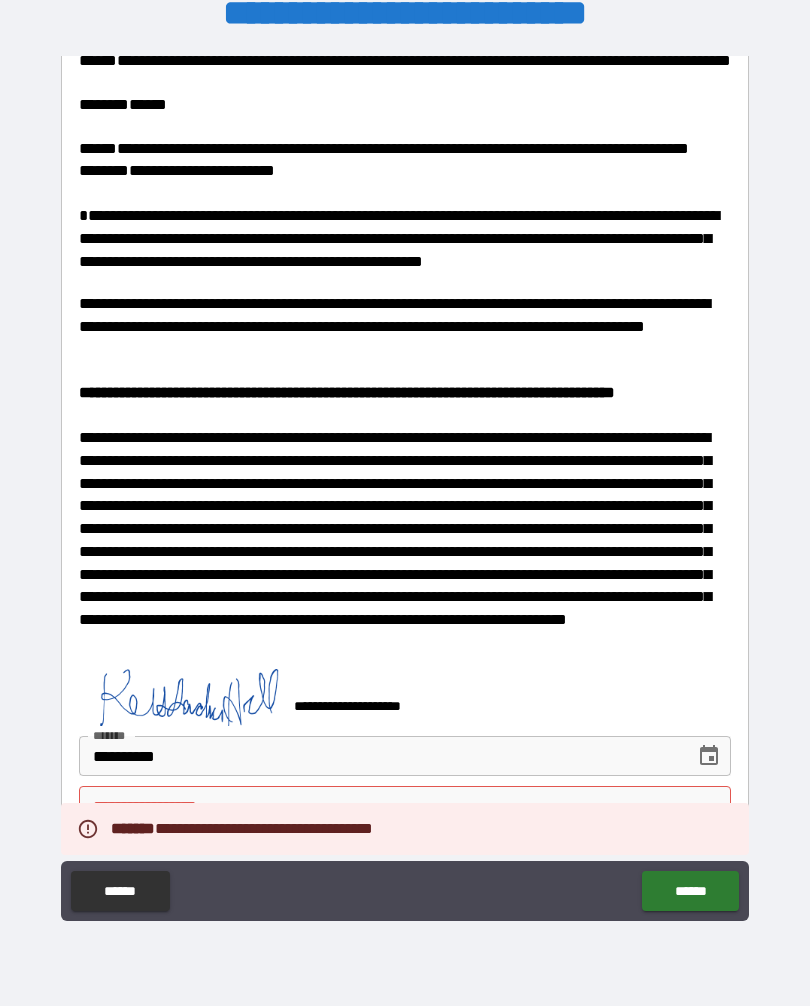 scroll, scrollTop: 1477, scrollLeft: 0, axis: vertical 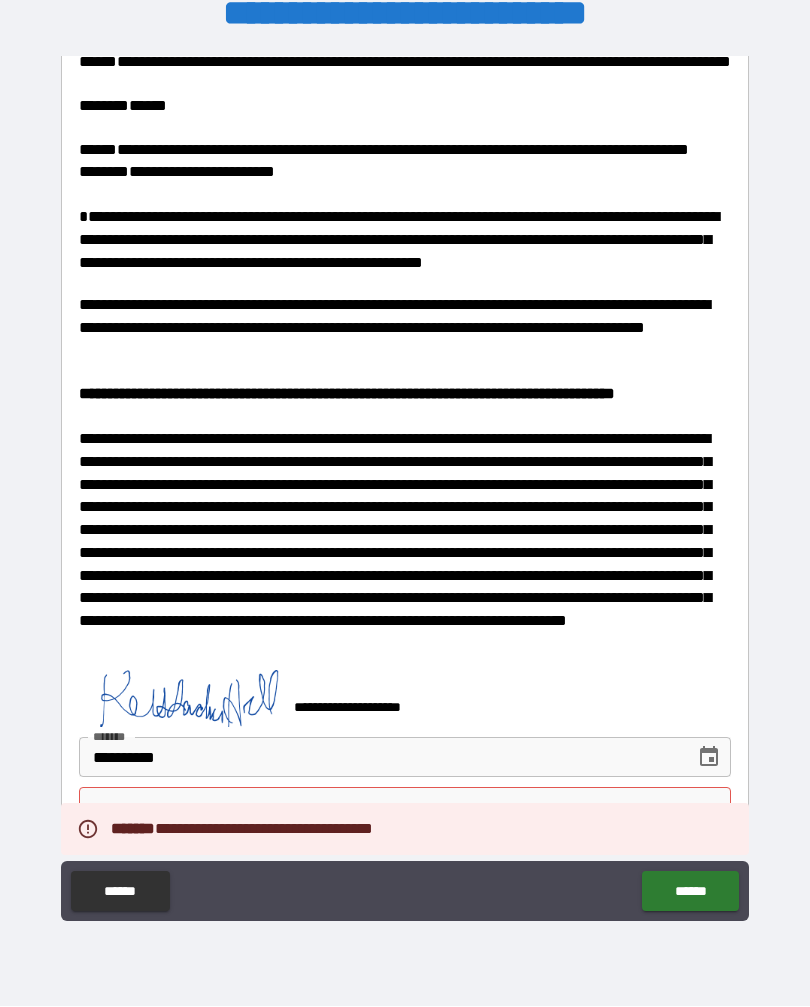 click on "**********" at bounding box center (405, 808) 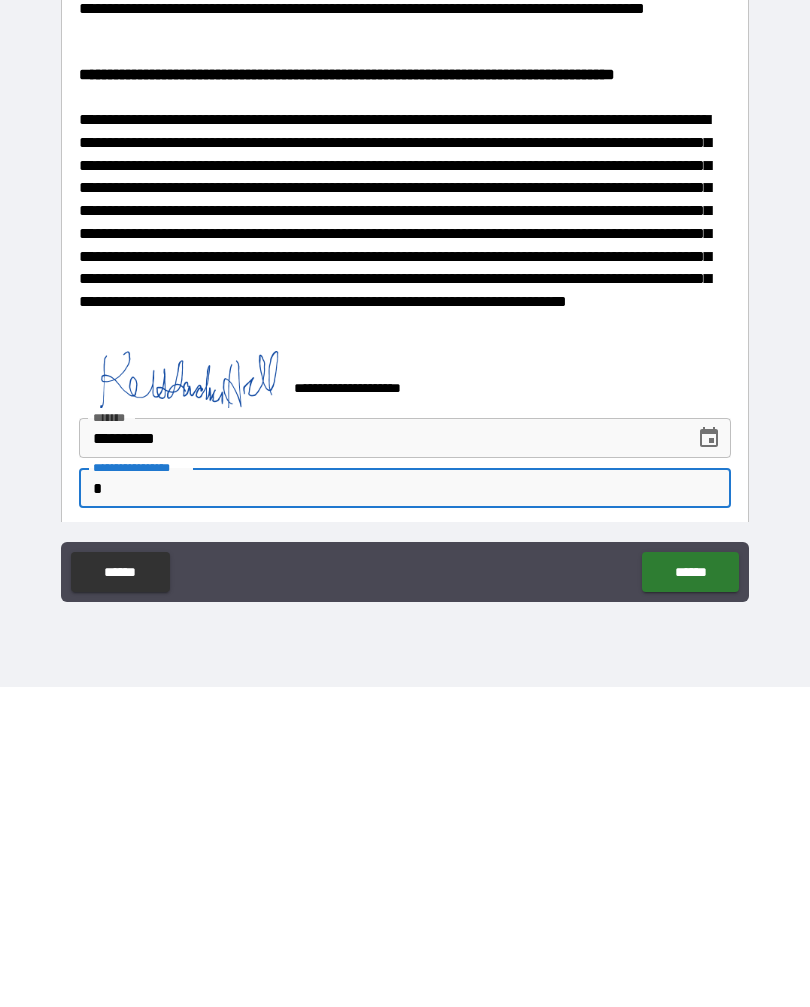 scroll, scrollTop: 33, scrollLeft: 0, axis: vertical 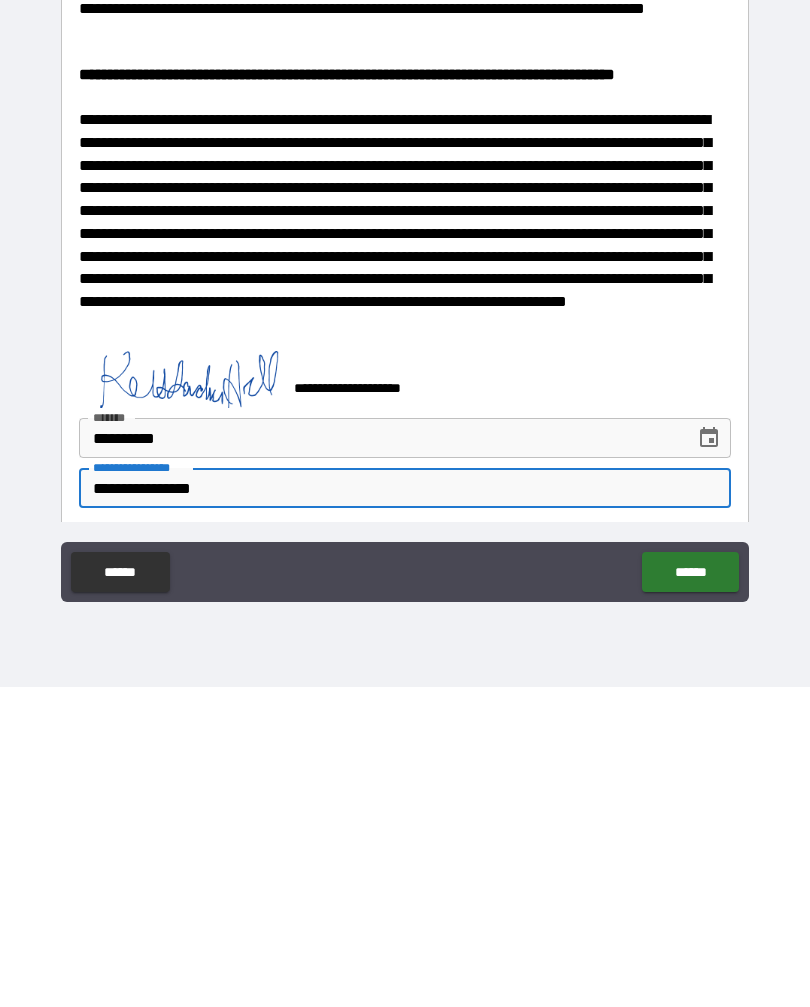 type on "**********" 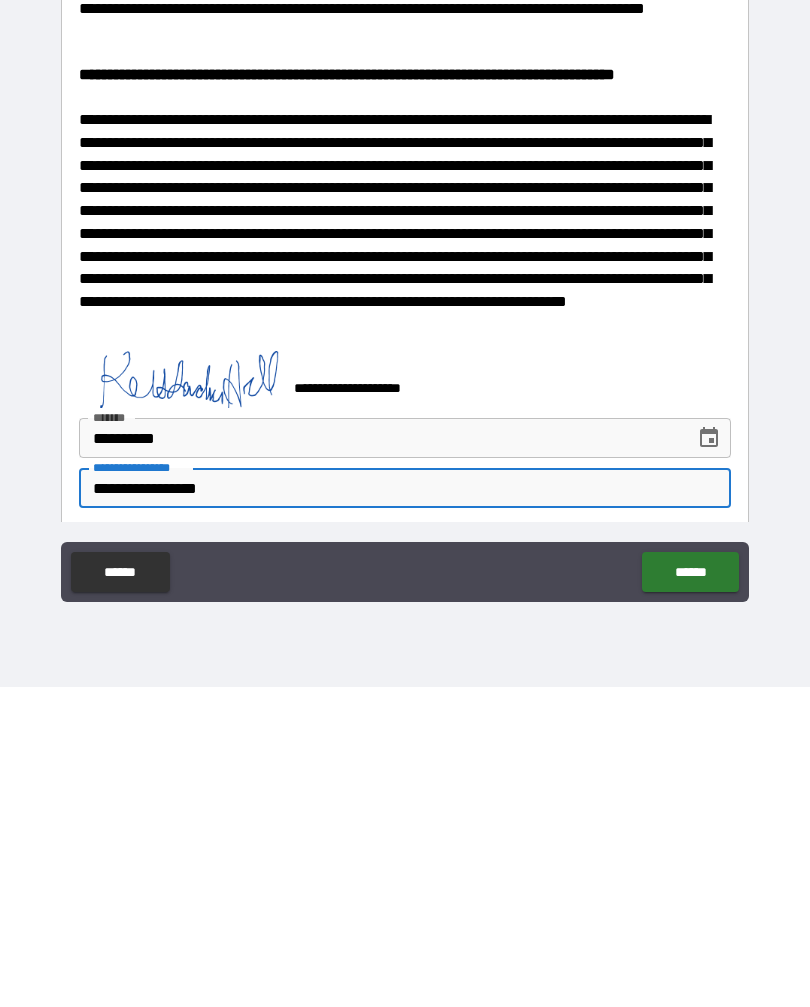 click on "******" at bounding box center (690, 892) 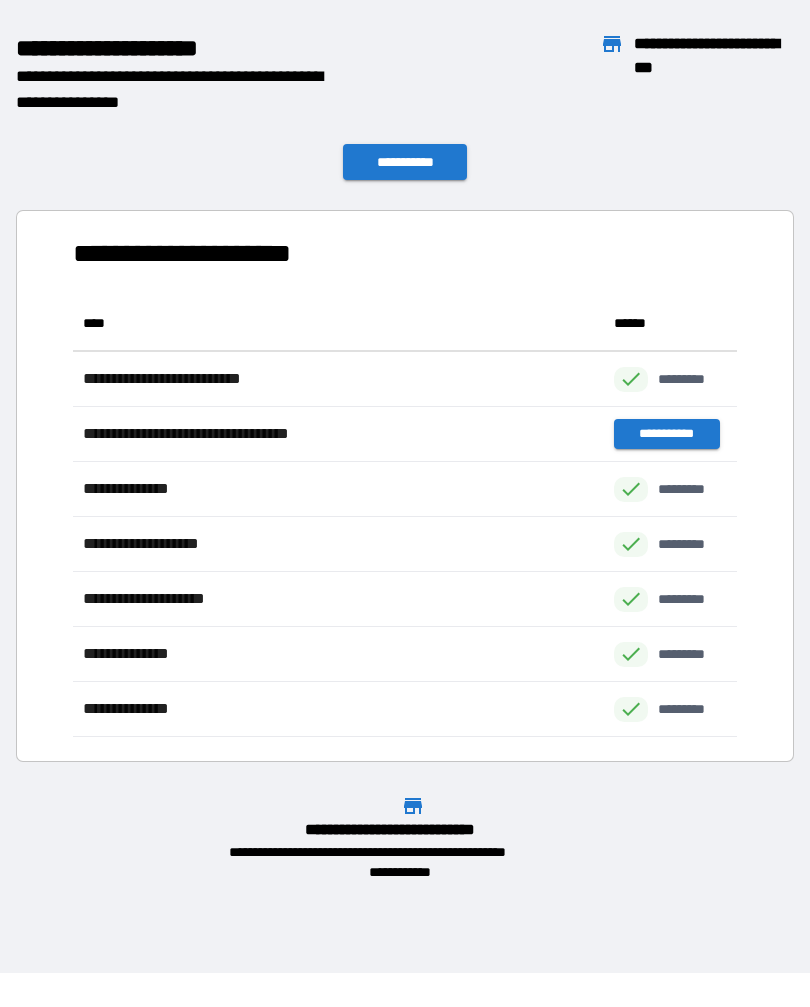 scroll, scrollTop: 441, scrollLeft: 664, axis: both 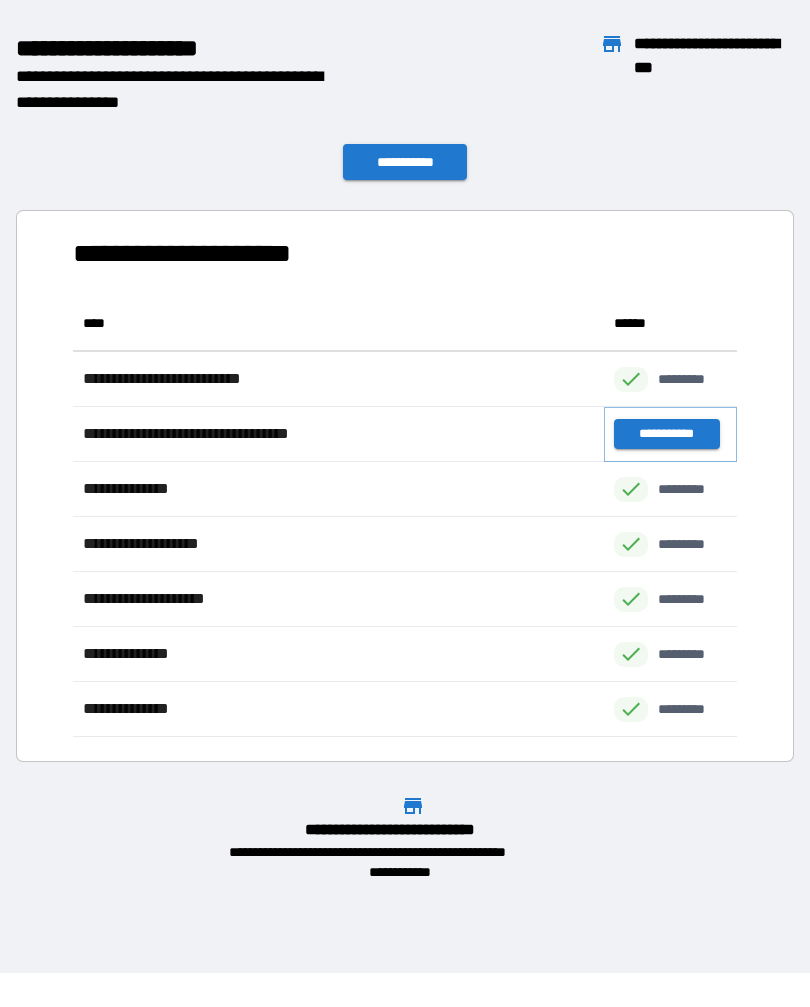 click on "**********" at bounding box center [666, 435] 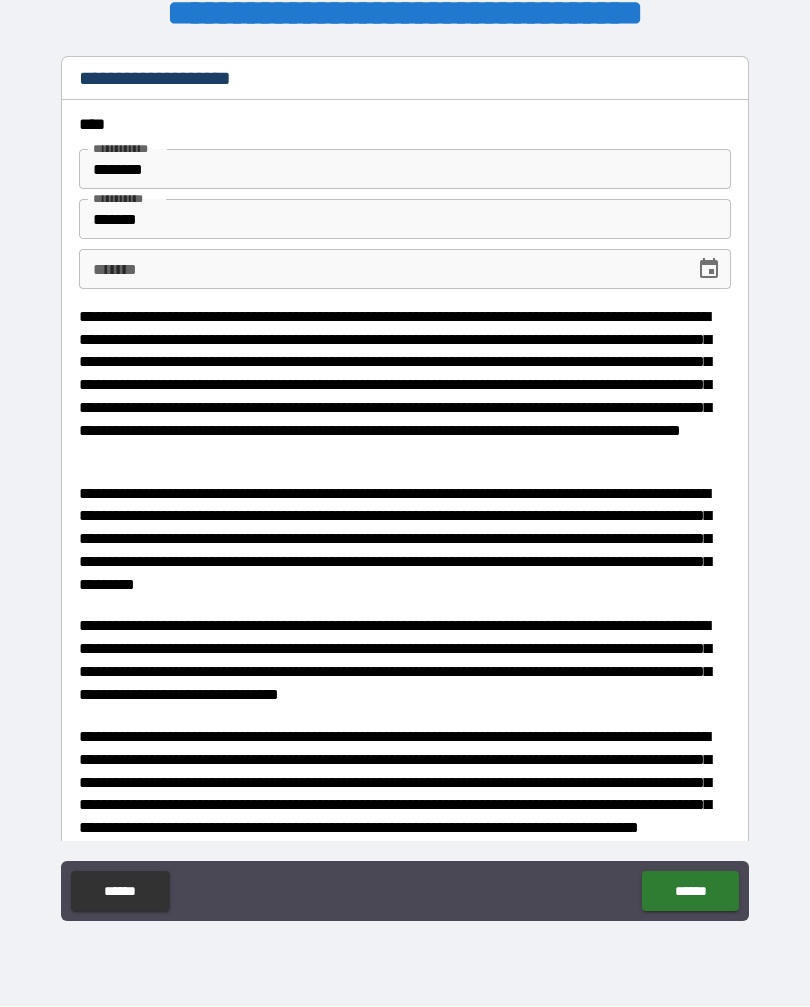 type on "*" 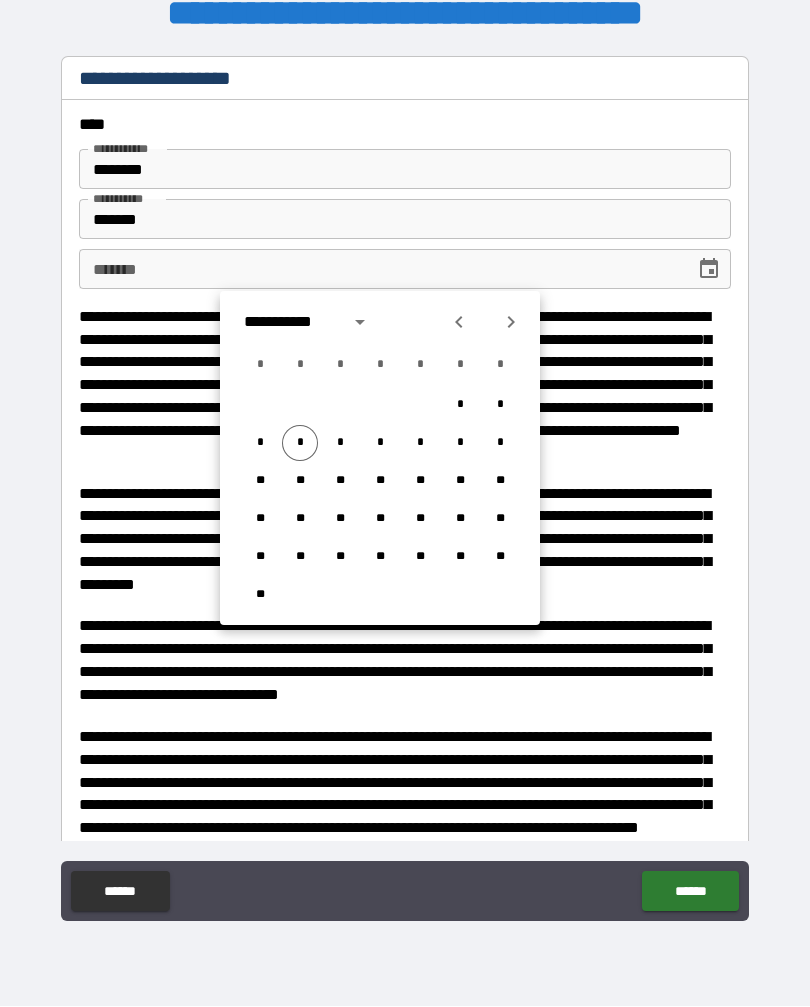 click on "*" at bounding box center (300, 444) 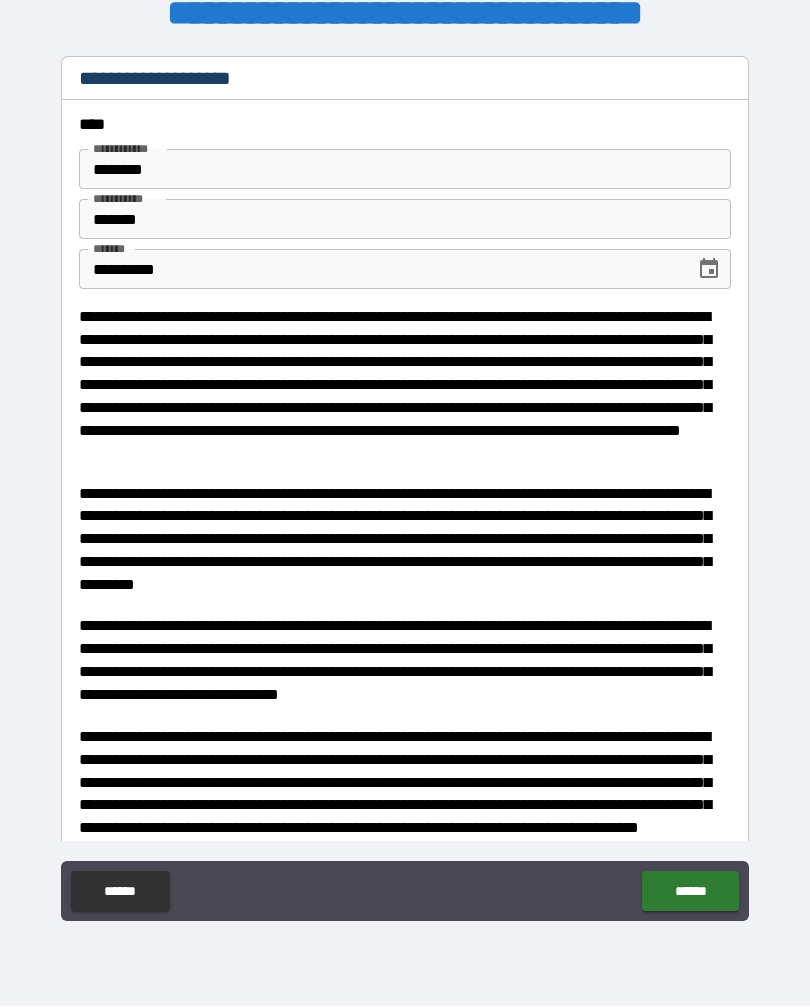 type on "**********" 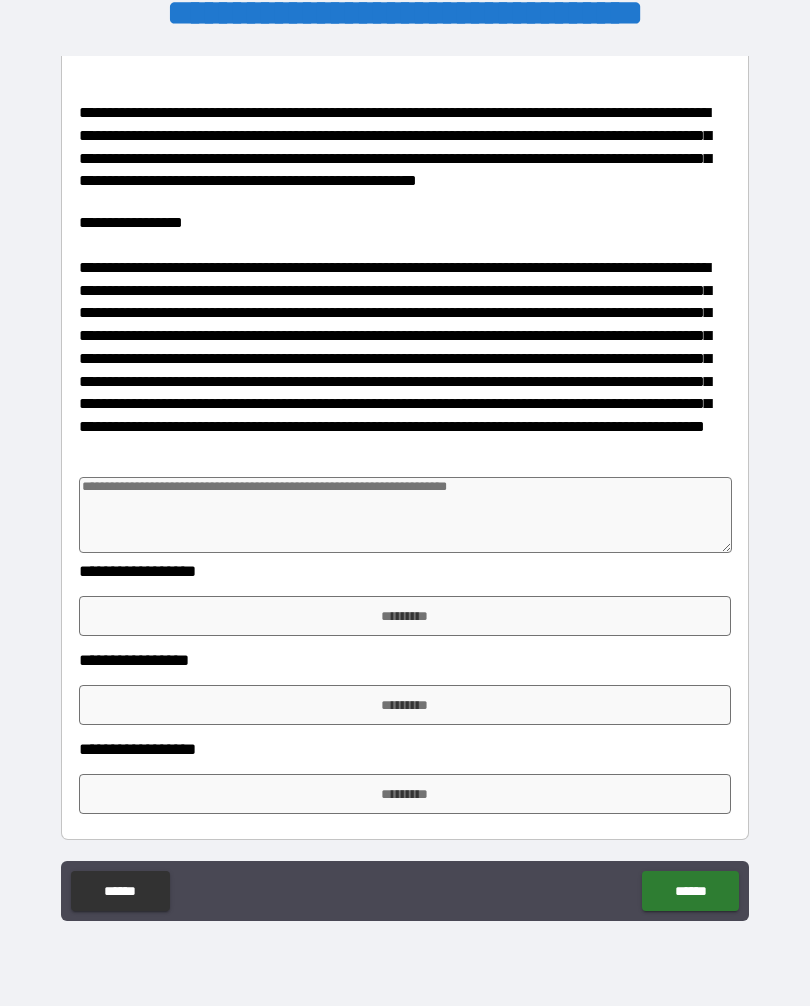 scroll, scrollTop: 1043, scrollLeft: 0, axis: vertical 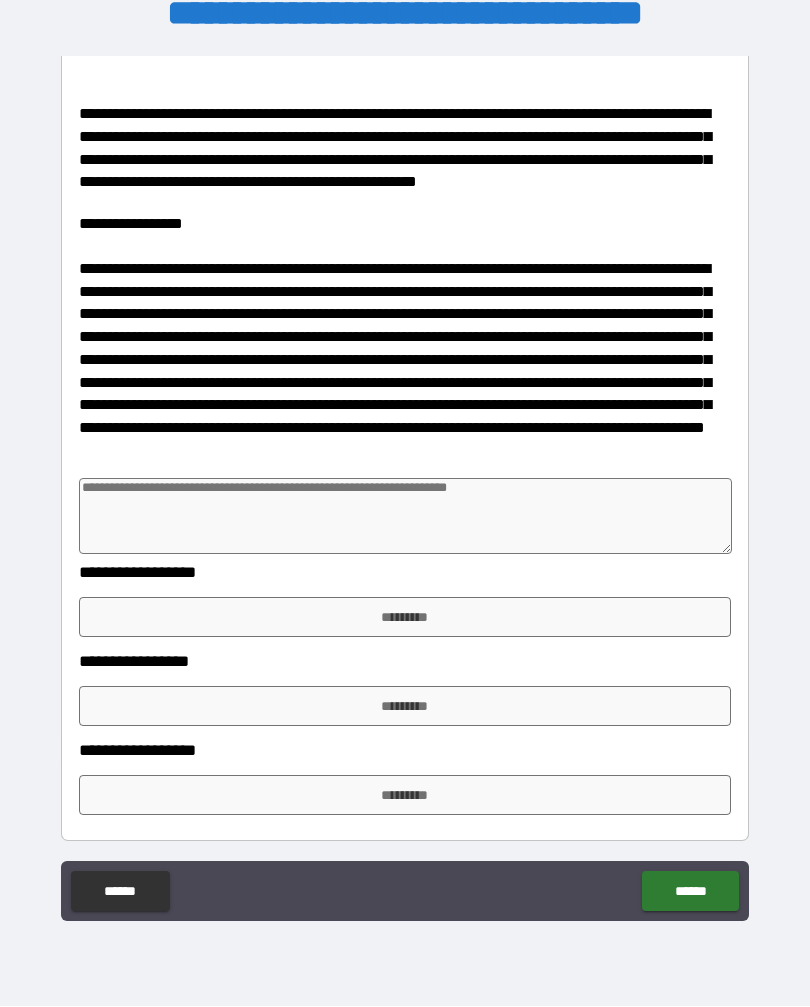 click at bounding box center [405, 517] 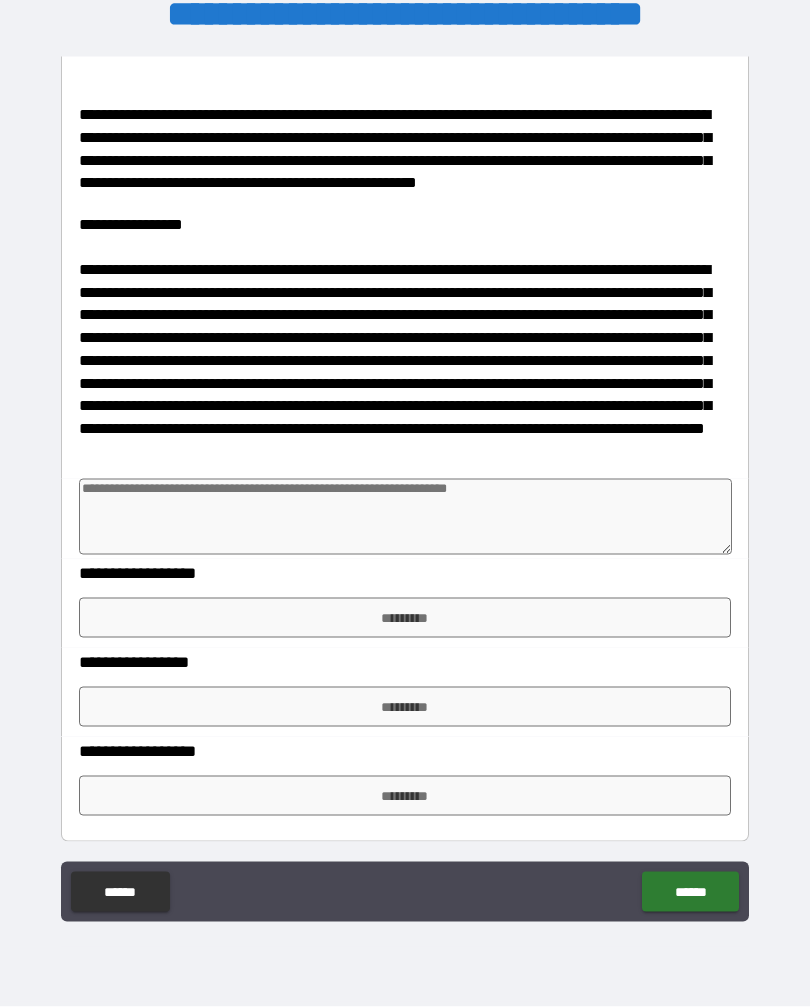 type on "*" 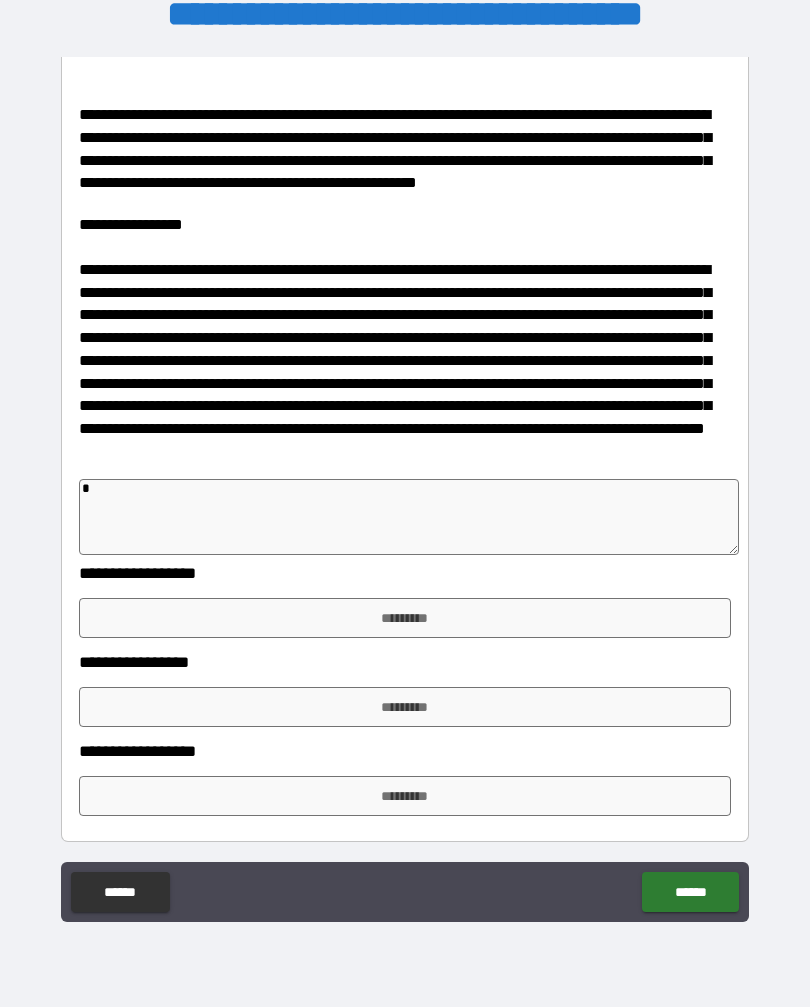 type on "*" 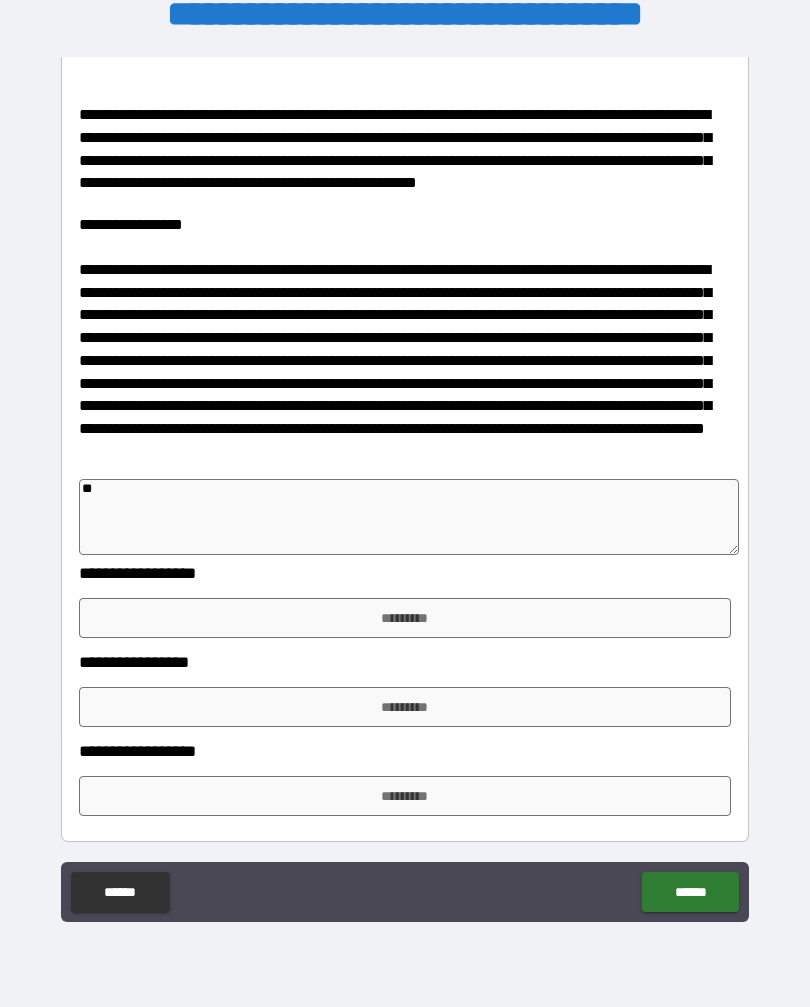 type on "*" 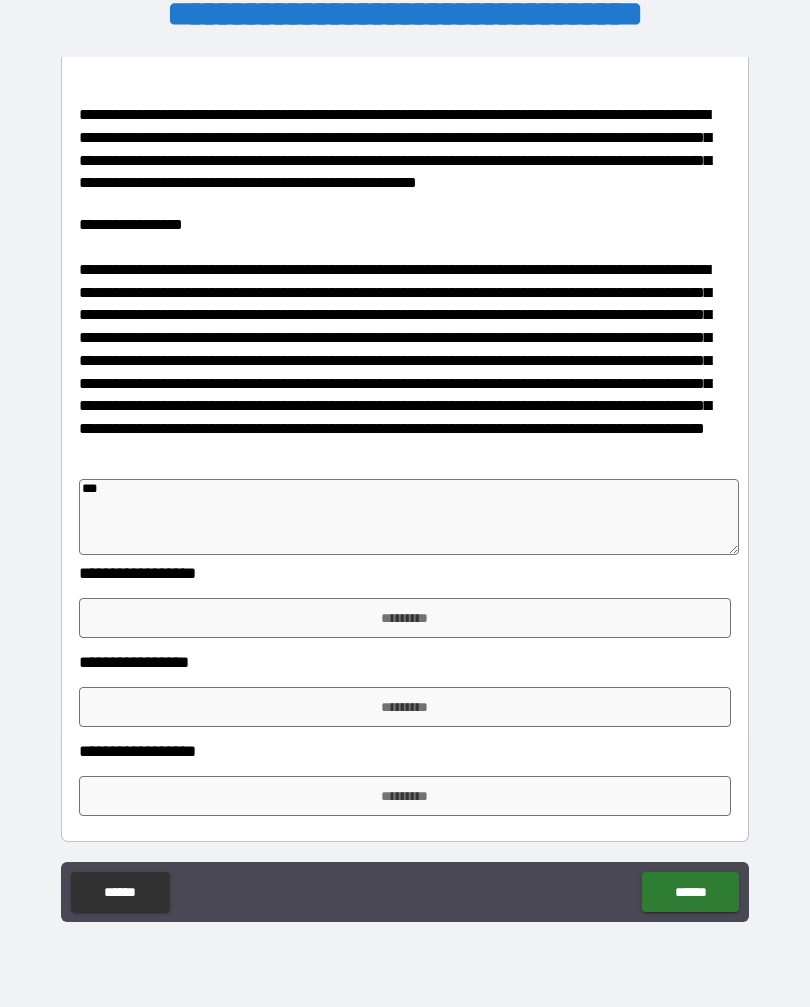 type on "*" 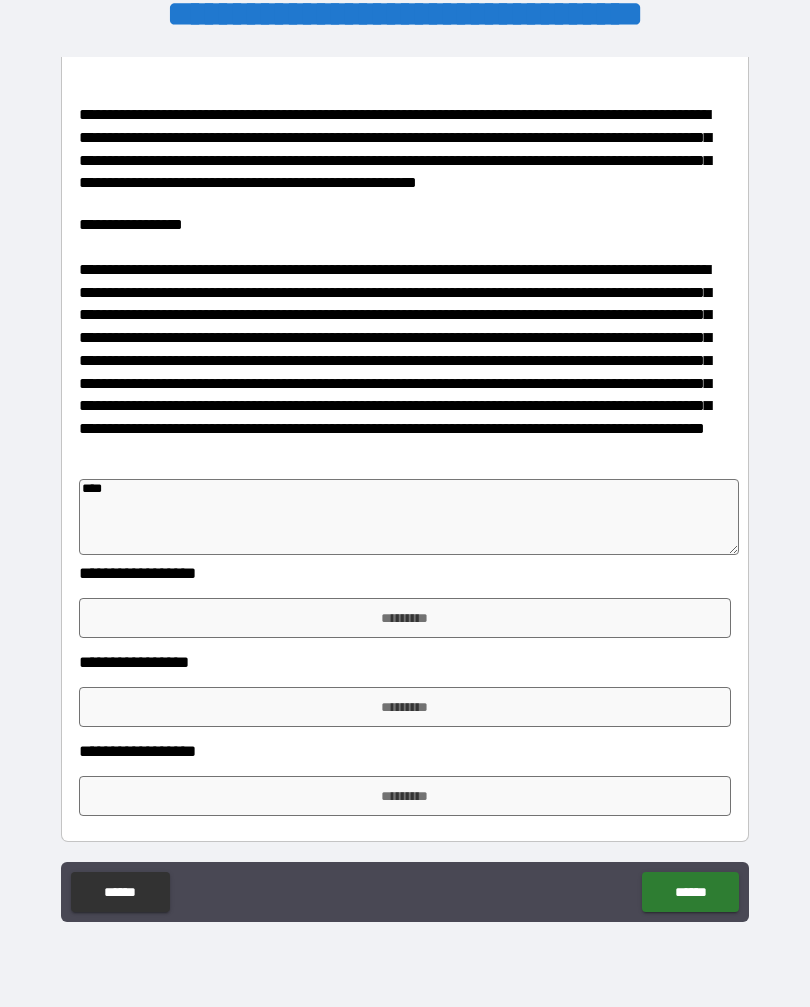type on "*" 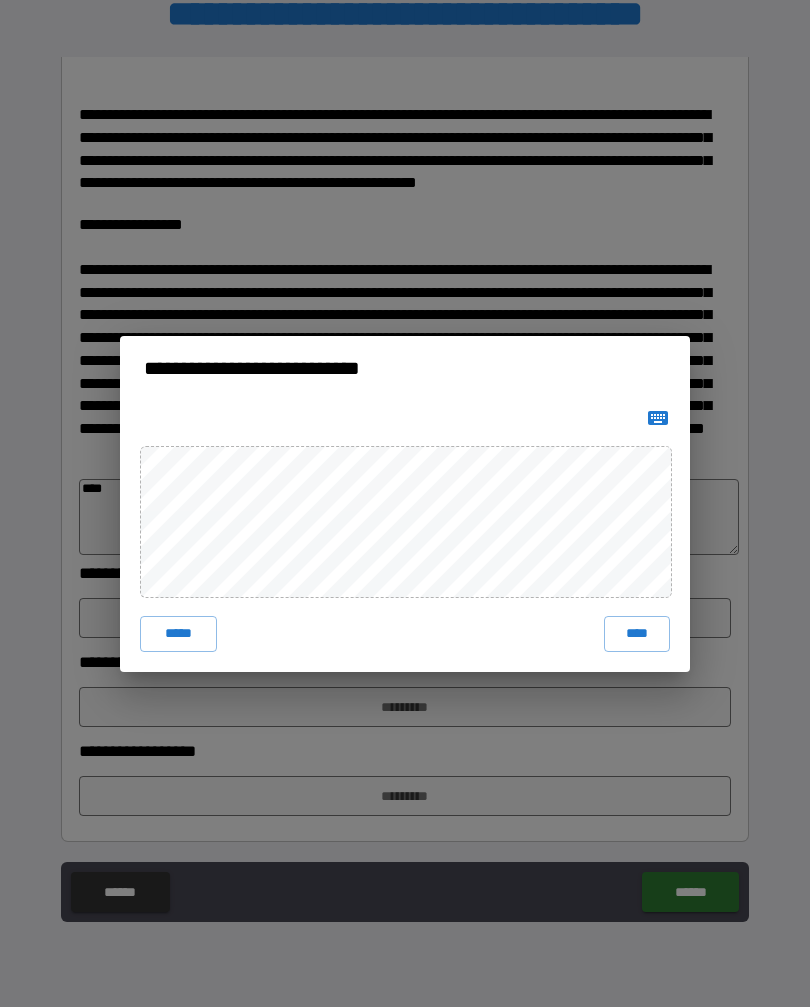 click on "****" at bounding box center [637, 634] 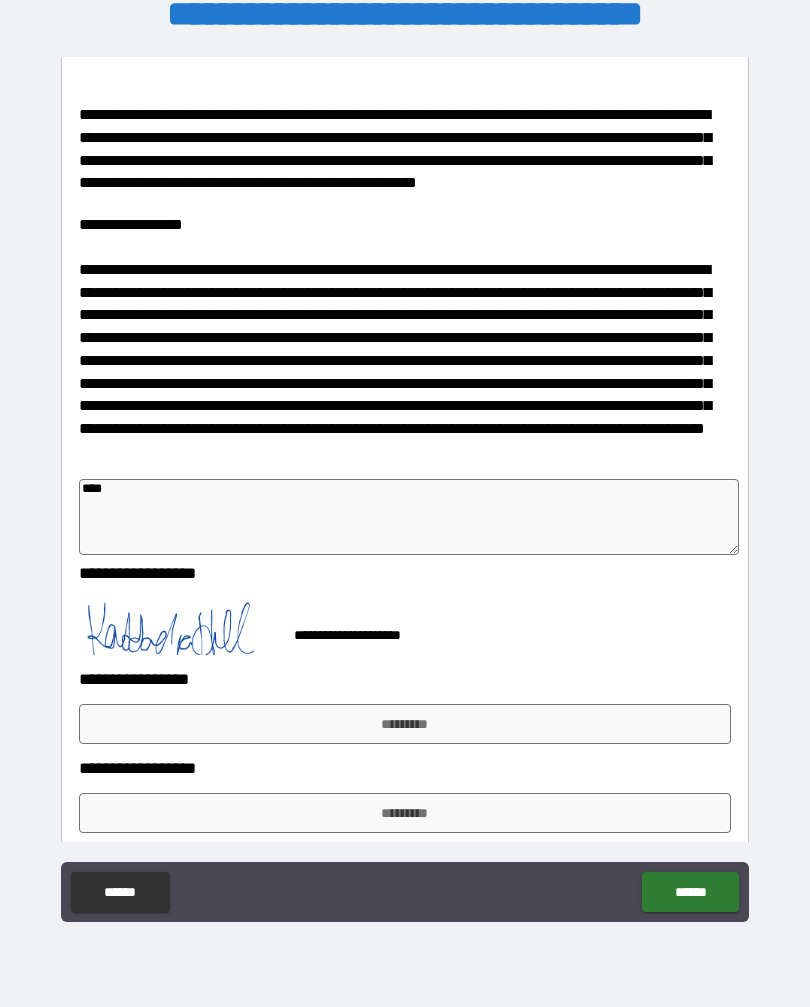 scroll, scrollTop: 1033, scrollLeft: 0, axis: vertical 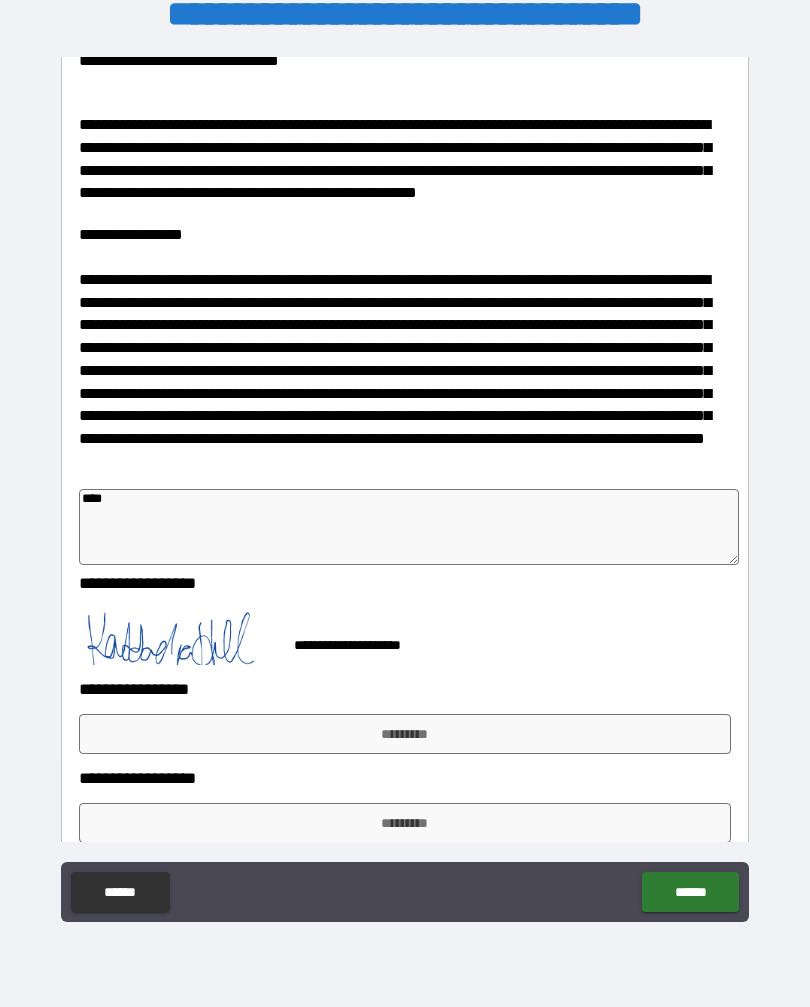 type on "*" 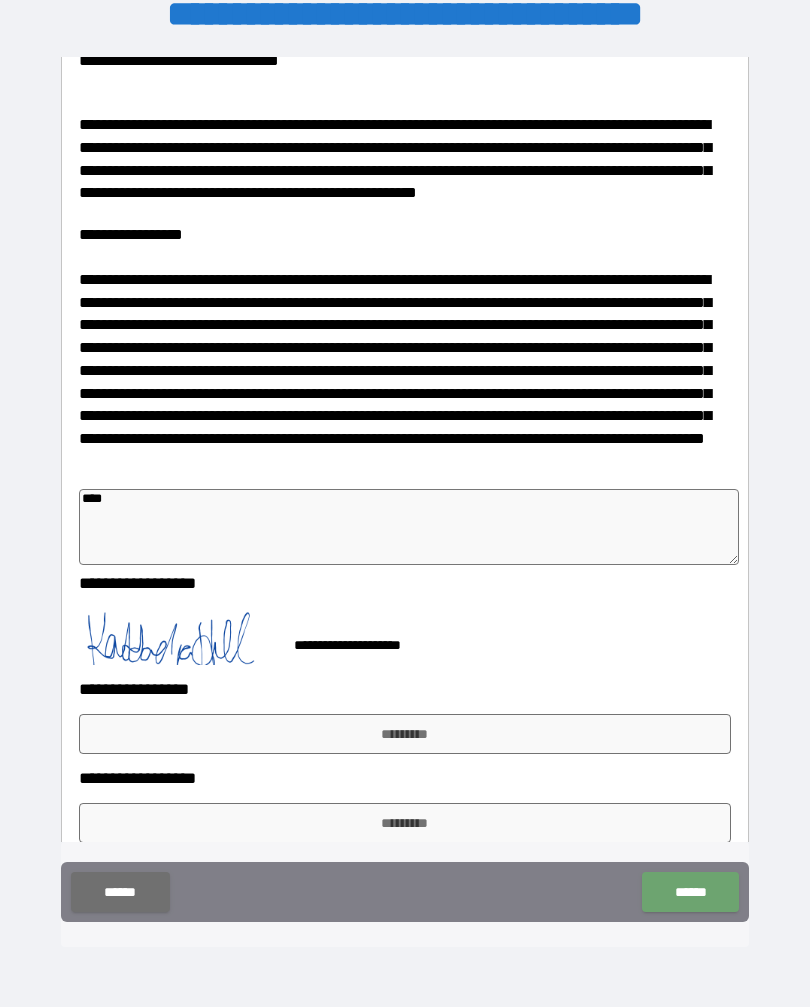 click on "******" at bounding box center (690, 892) 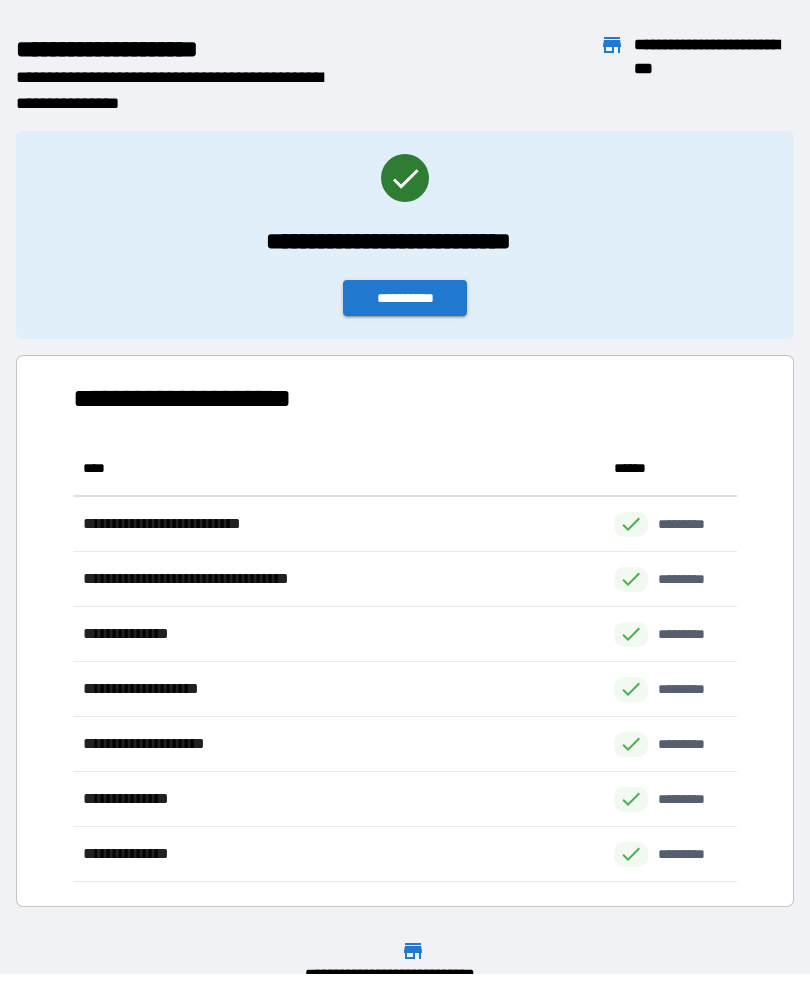 scroll, scrollTop: 441, scrollLeft: 664, axis: both 